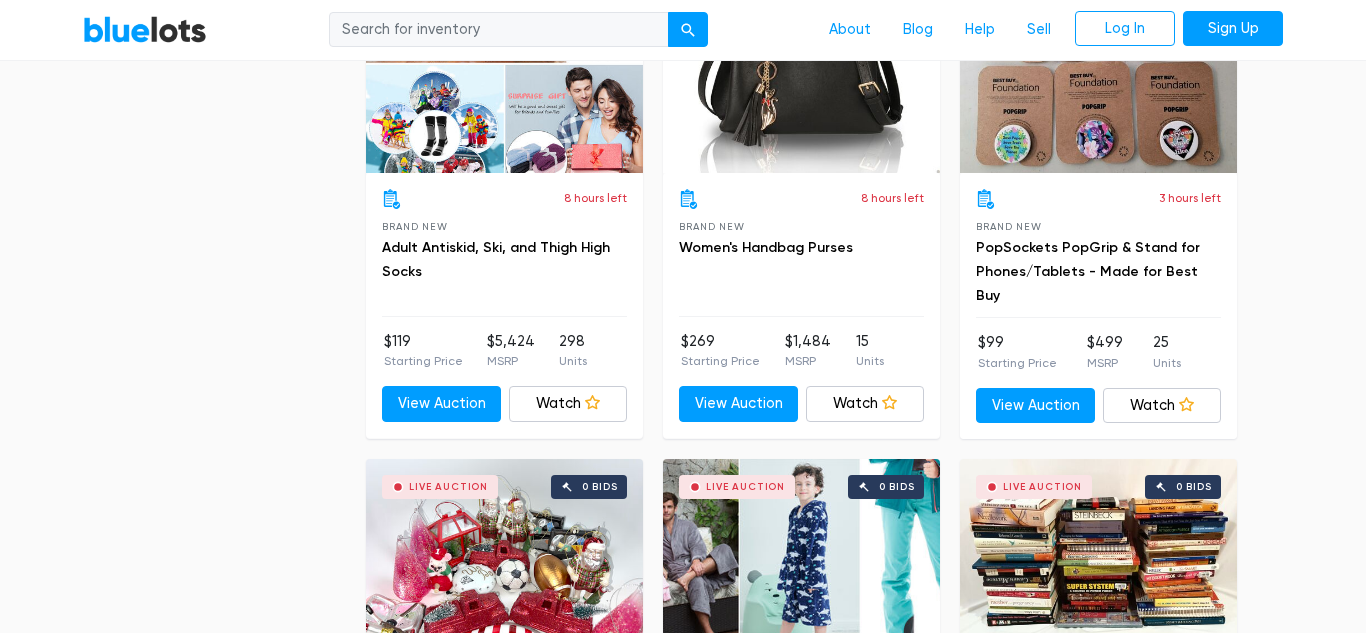 scroll, scrollTop: 6171, scrollLeft: 0, axis: vertical 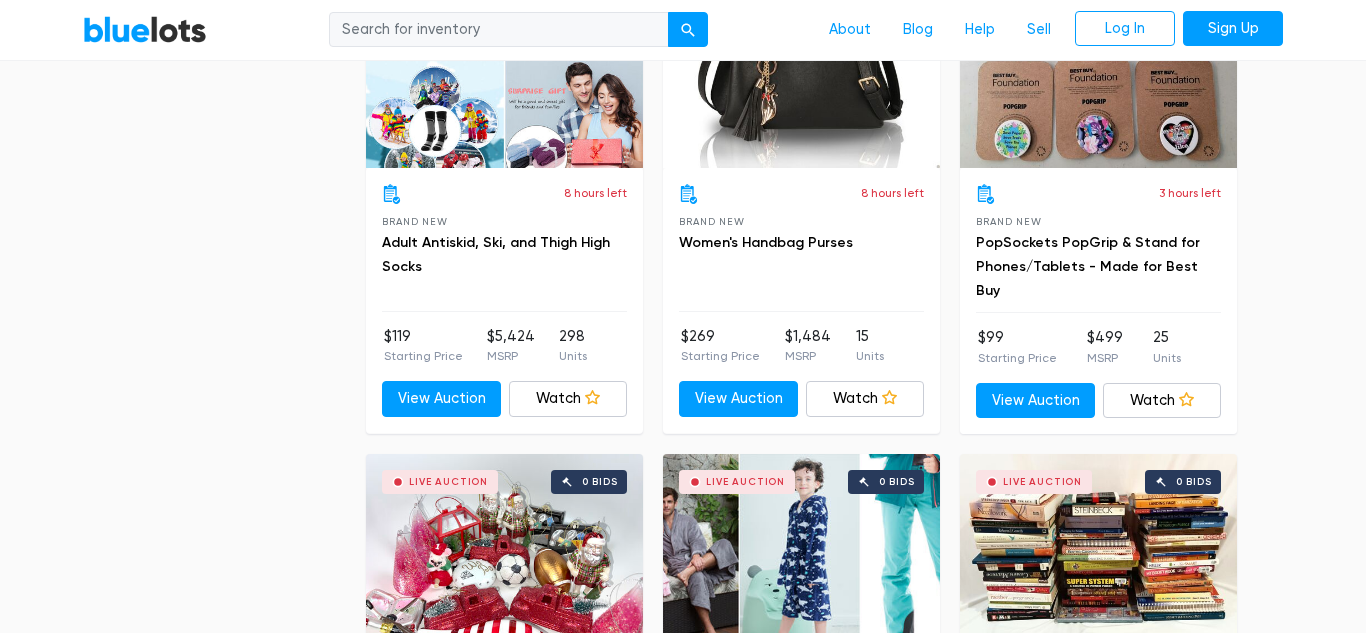 click on "Live Auction
0 bids" at bounding box center [504, 63] 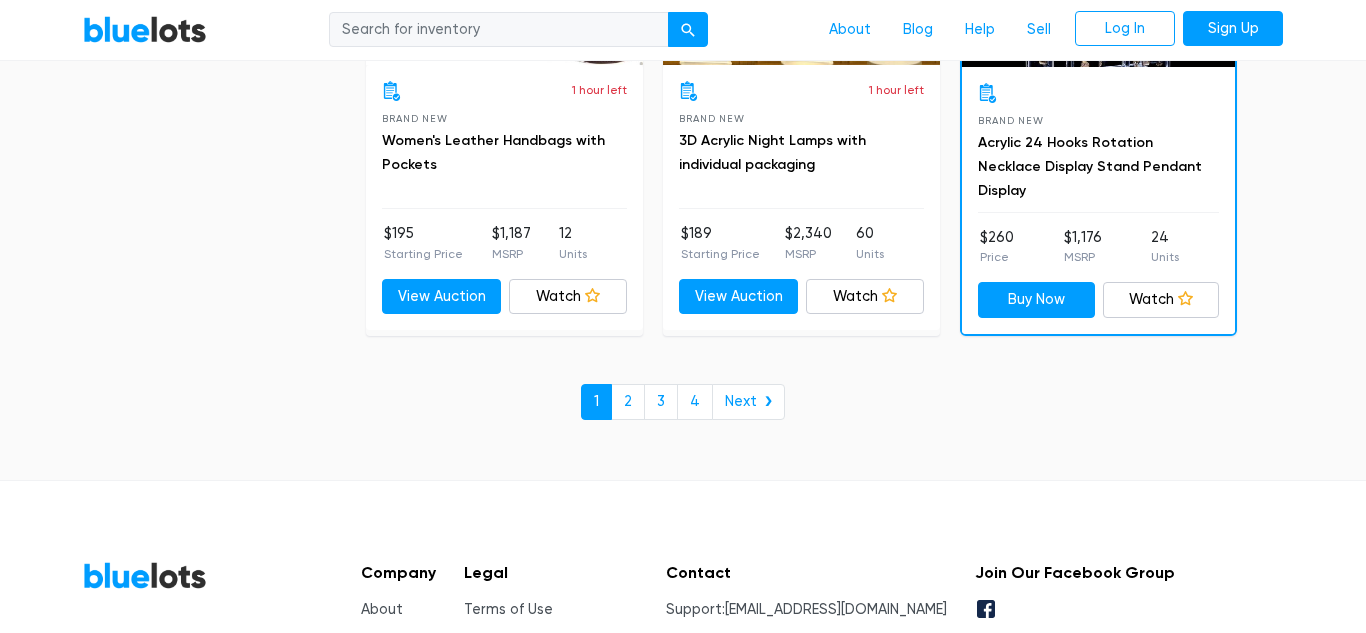 scroll, scrollTop: 8761, scrollLeft: 0, axis: vertical 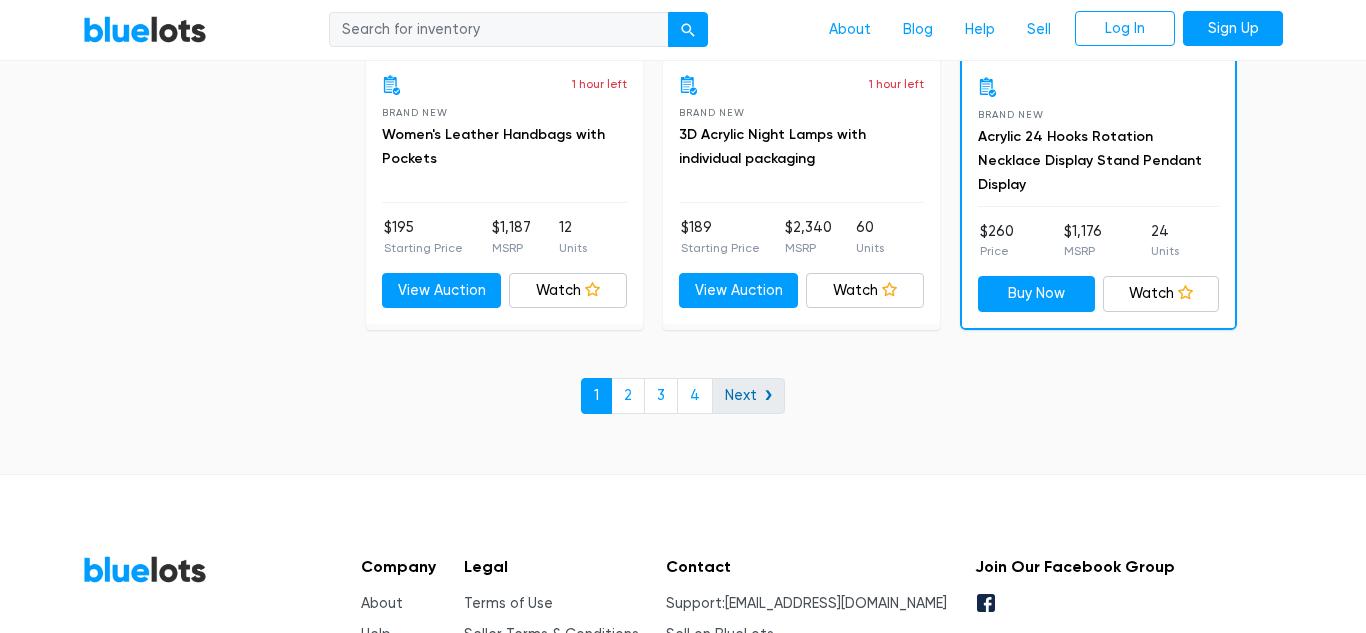 click on "Next  ❯" at bounding box center [748, 396] 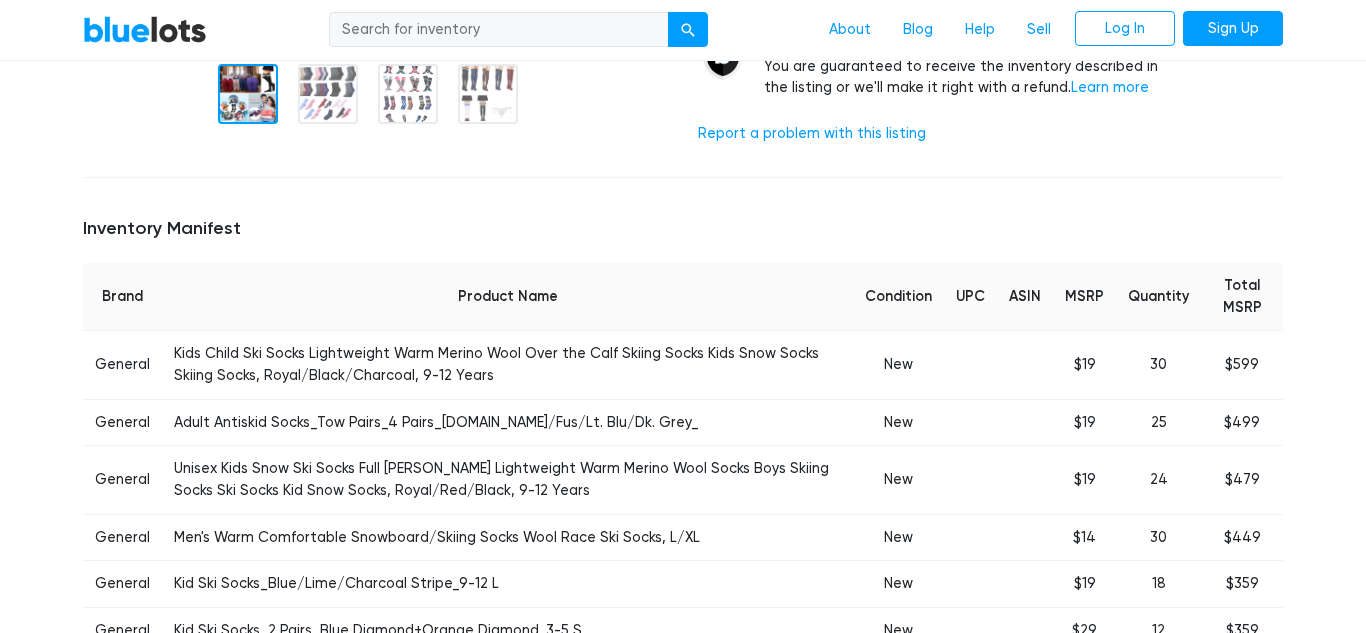 scroll, scrollTop: 629, scrollLeft: 0, axis: vertical 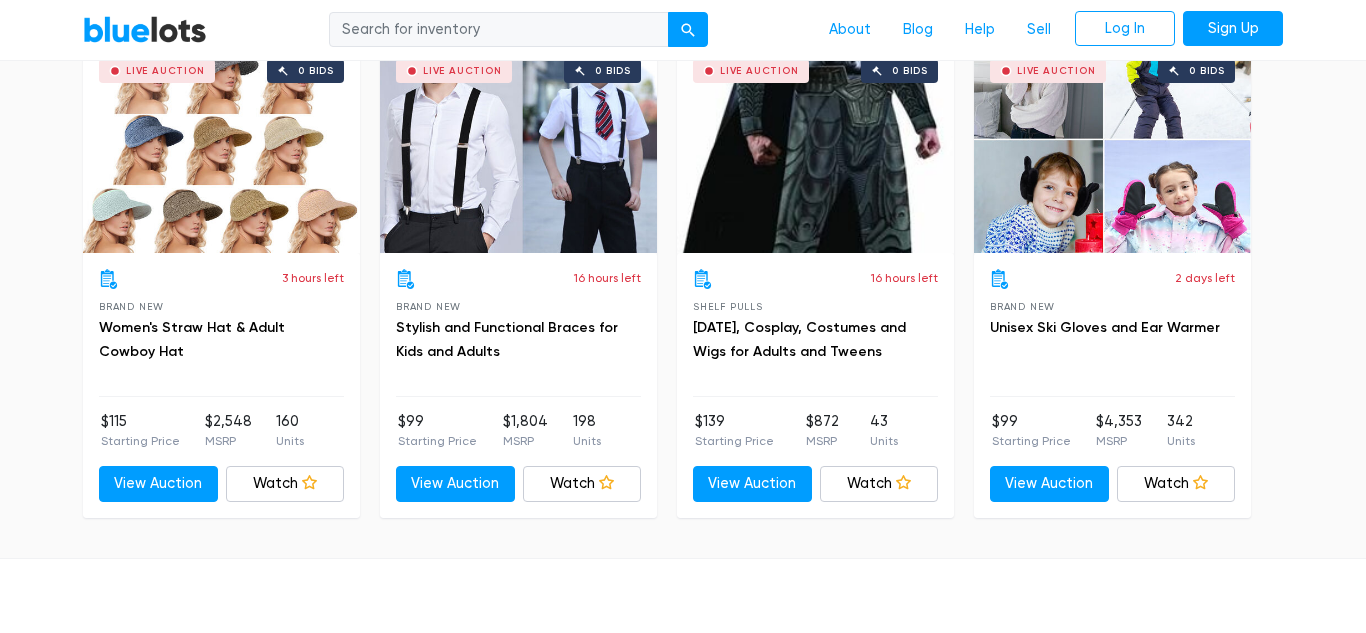 click on "Live Auction
0 bids" at bounding box center (815, 148) 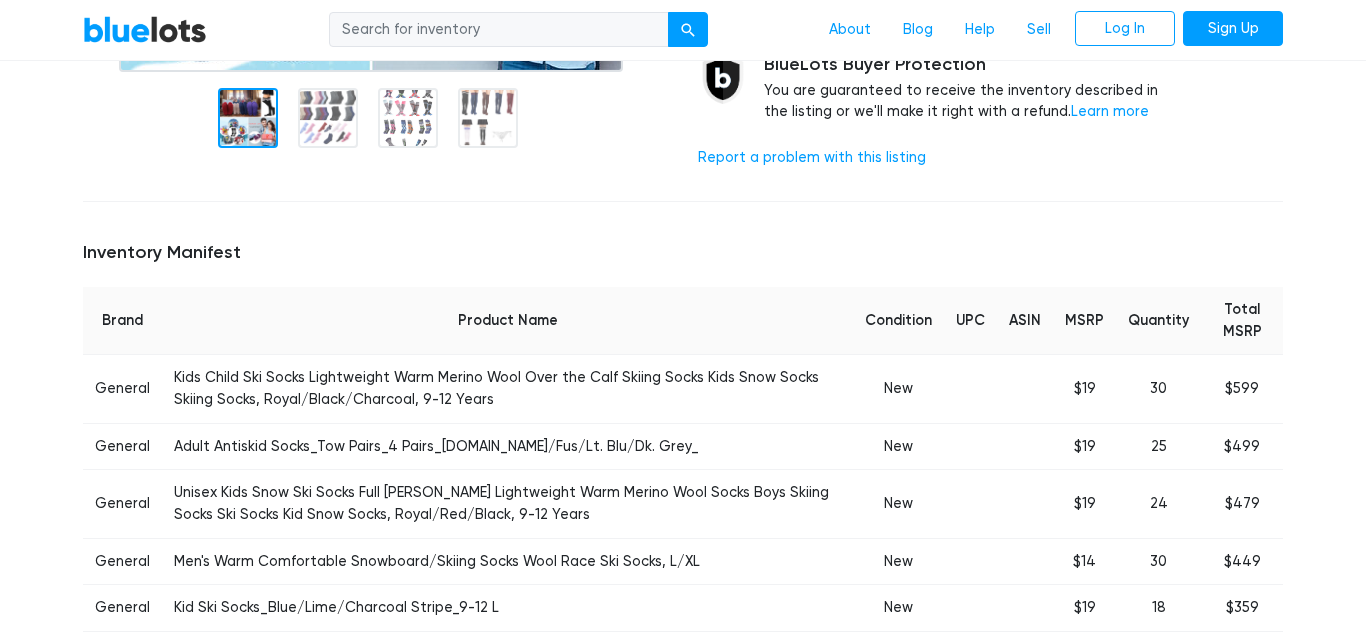 scroll, scrollTop: 0, scrollLeft: 0, axis: both 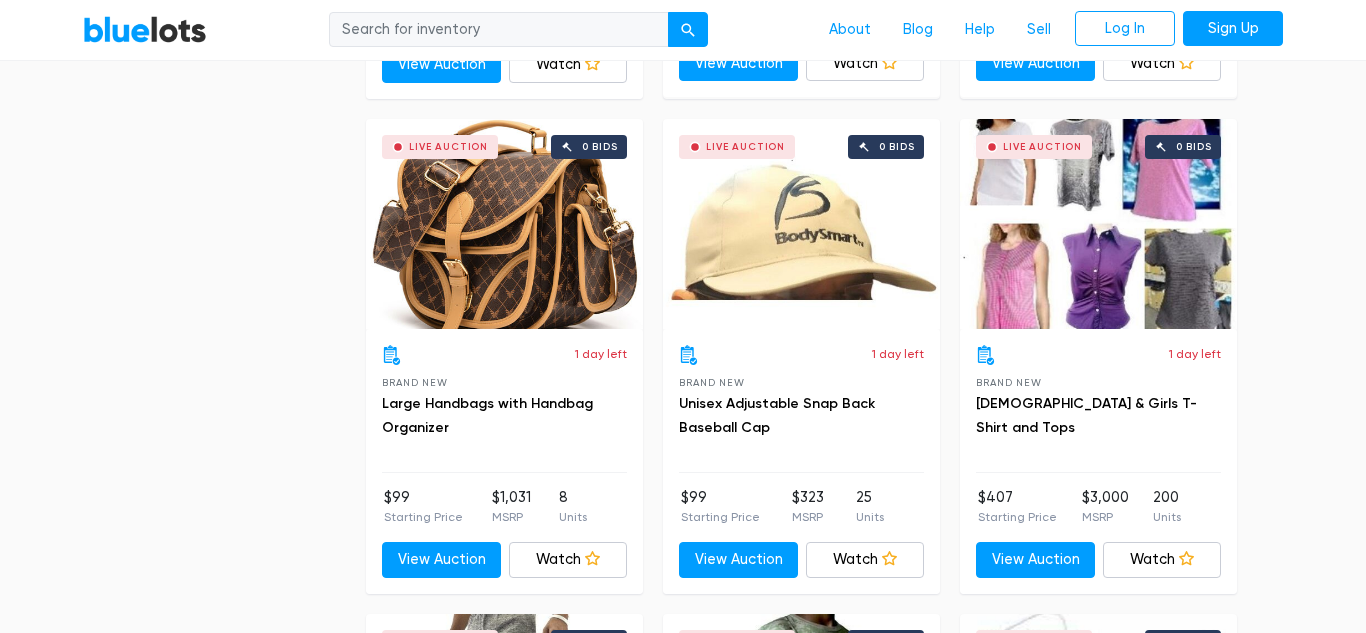 click on "Live Auction
0 bids" at bounding box center (1098, 224) 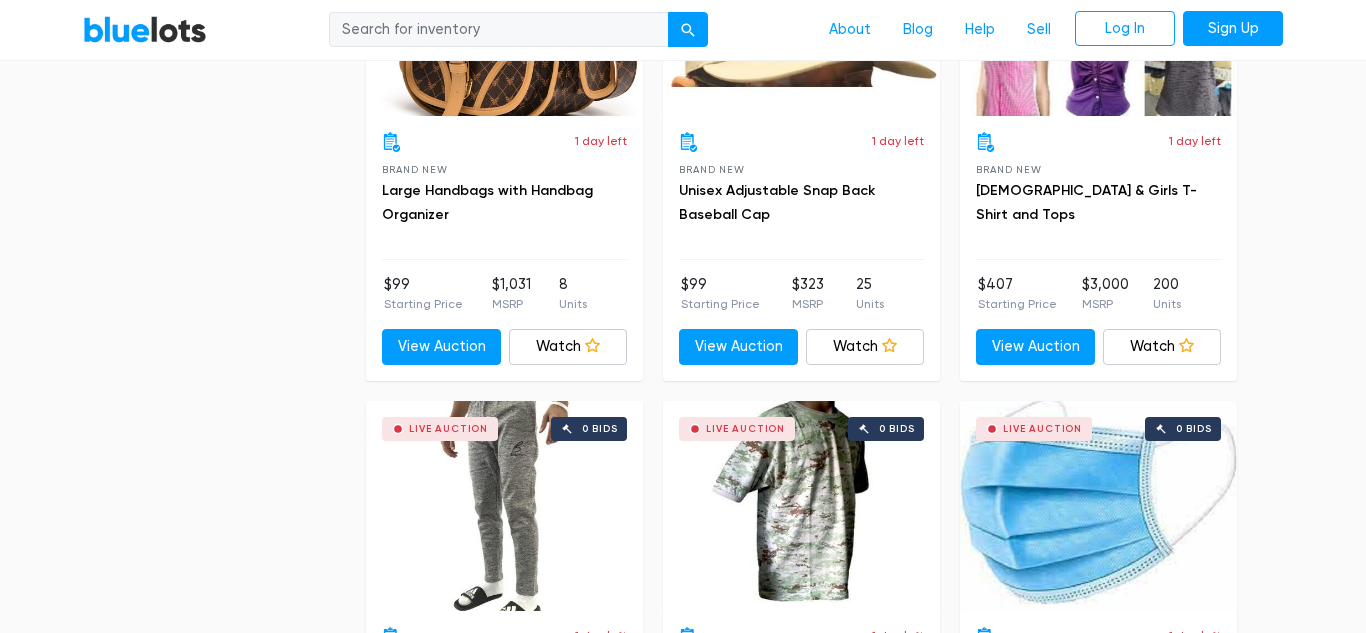 scroll, scrollTop: 3421, scrollLeft: 0, axis: vertical 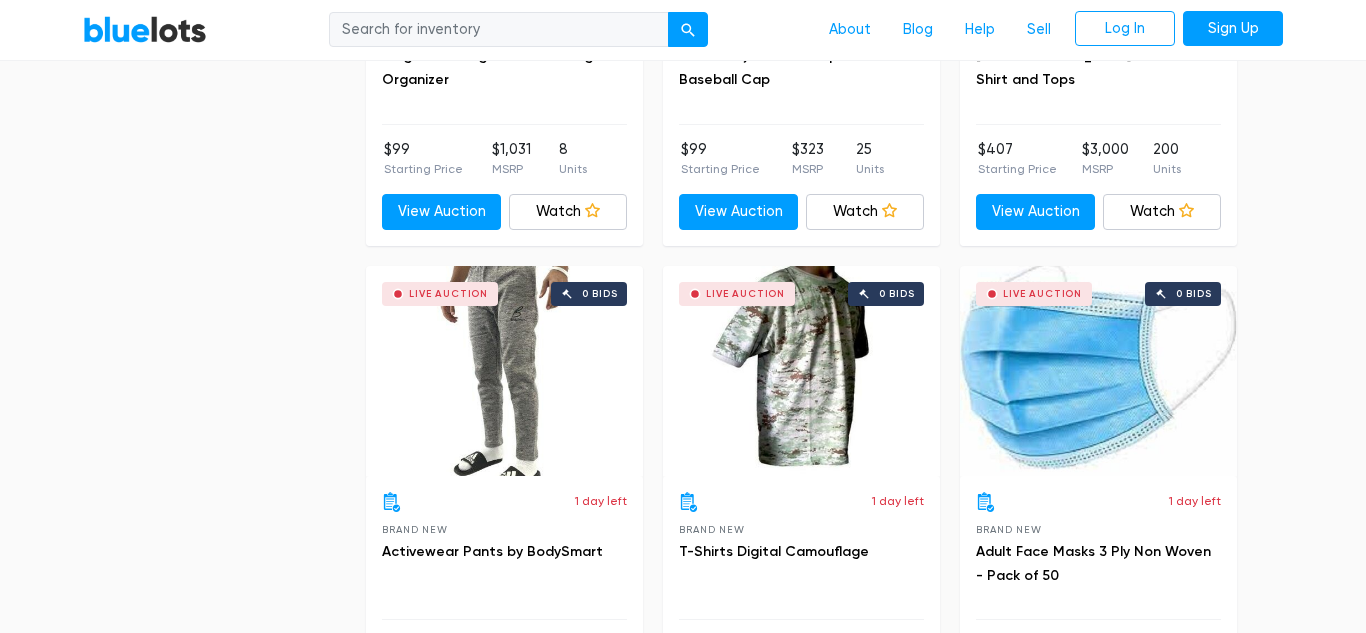 click on "Live Auction
0 bids" at bounding box center (504, 371) 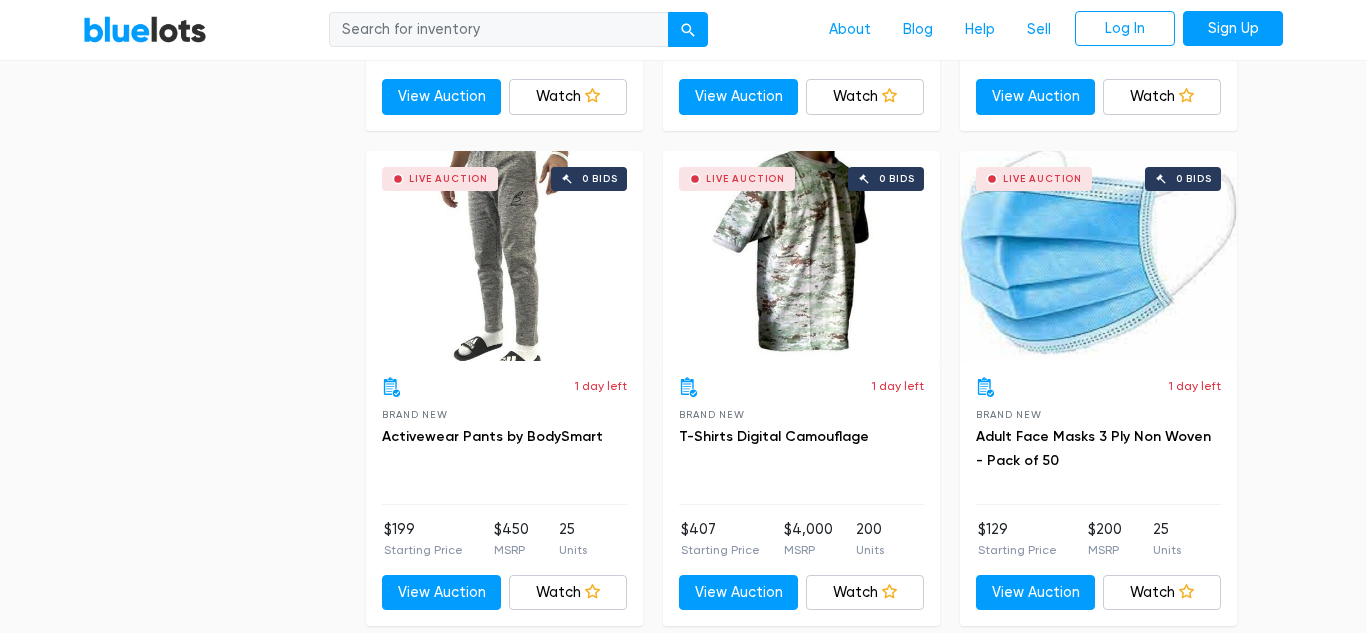 scroll, scrollTop: 3538, scrollLeft: 0, axis: vertical 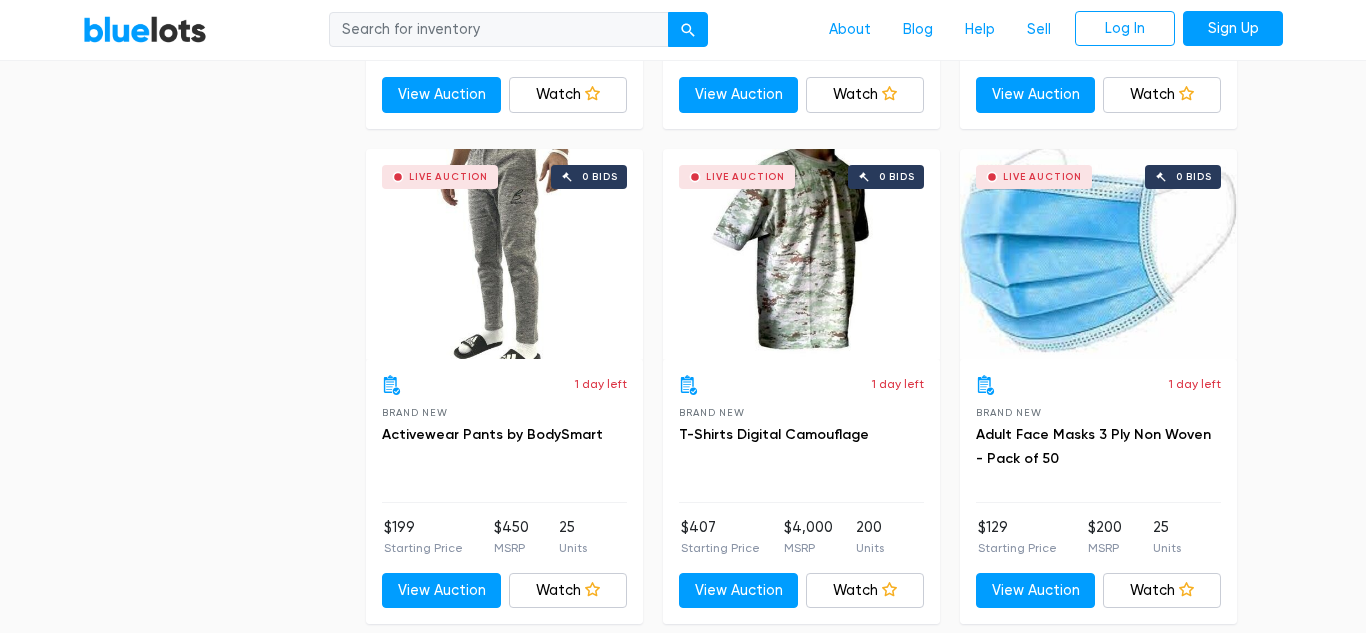 click on "Live Auction
0 bids" at bounding box center (801, 254) 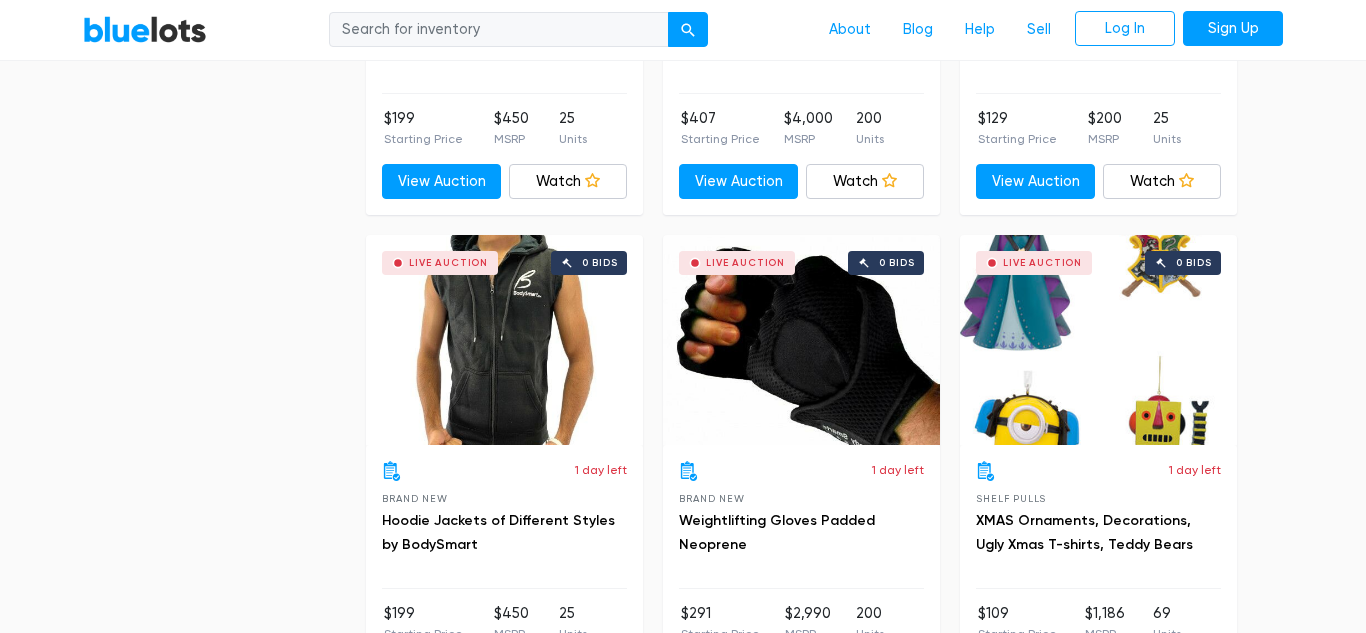 scroll, scrollTop: 3955, scrollLeft: 0, axis: vertical 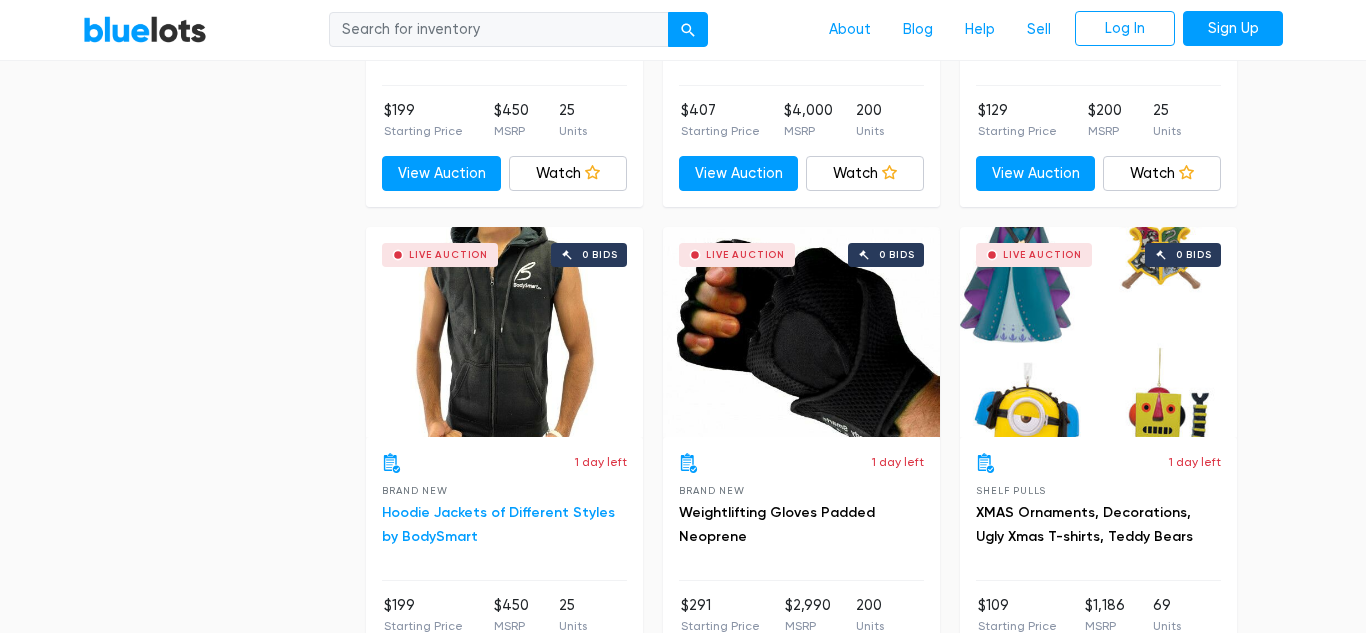 click on "Hoodie Jackets of Different Styles by BodySmart" at bounding box center (498, 524) 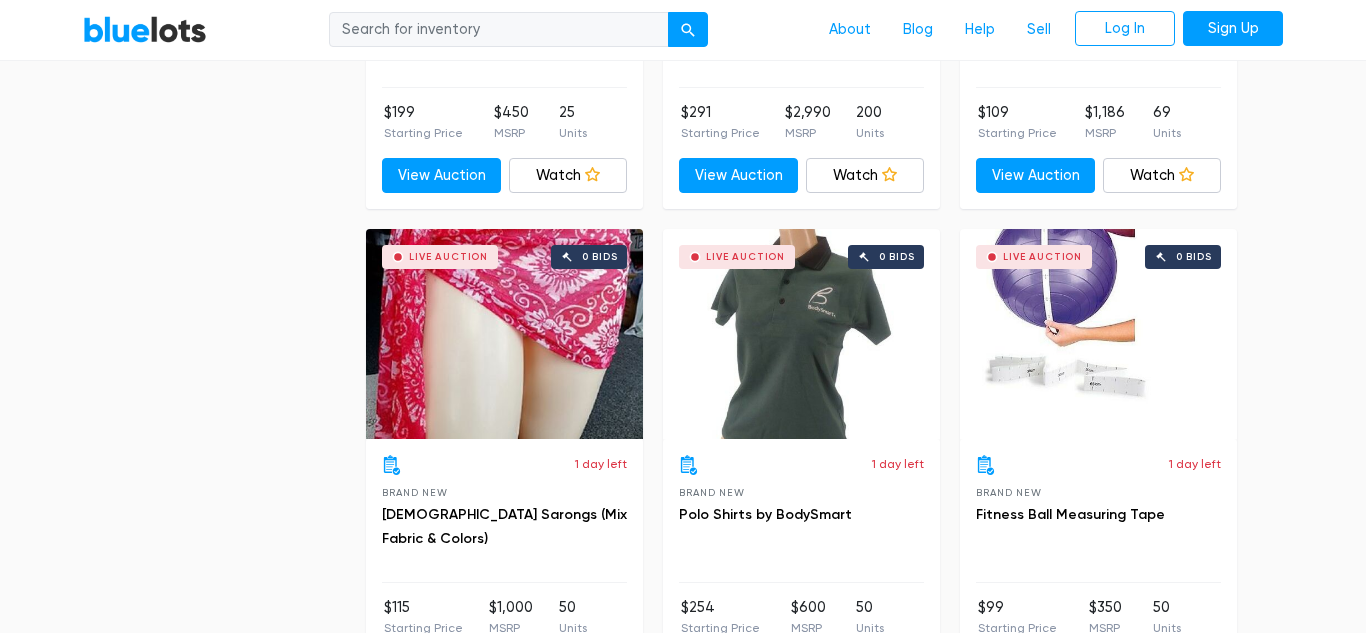 scroll, scrollTop: 4426, scrollLeft: 0, axis: vertical 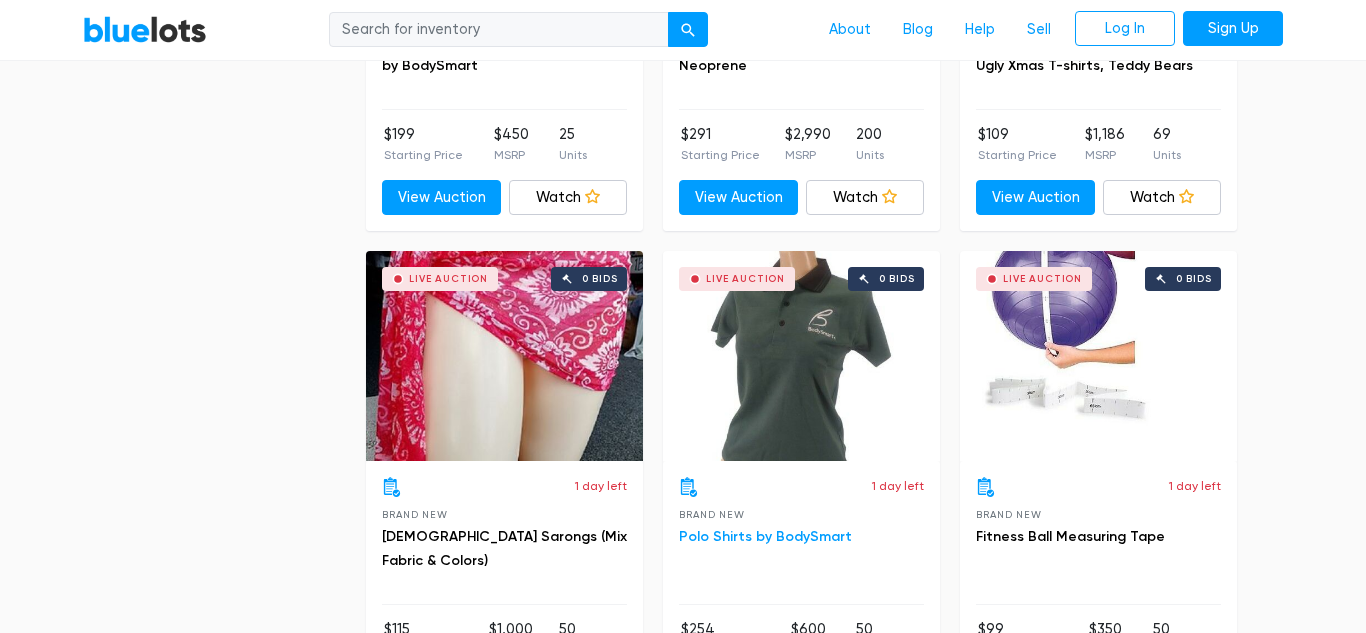 click on "Polo Shirts by BodySmart" at bounding box center (765, 536) 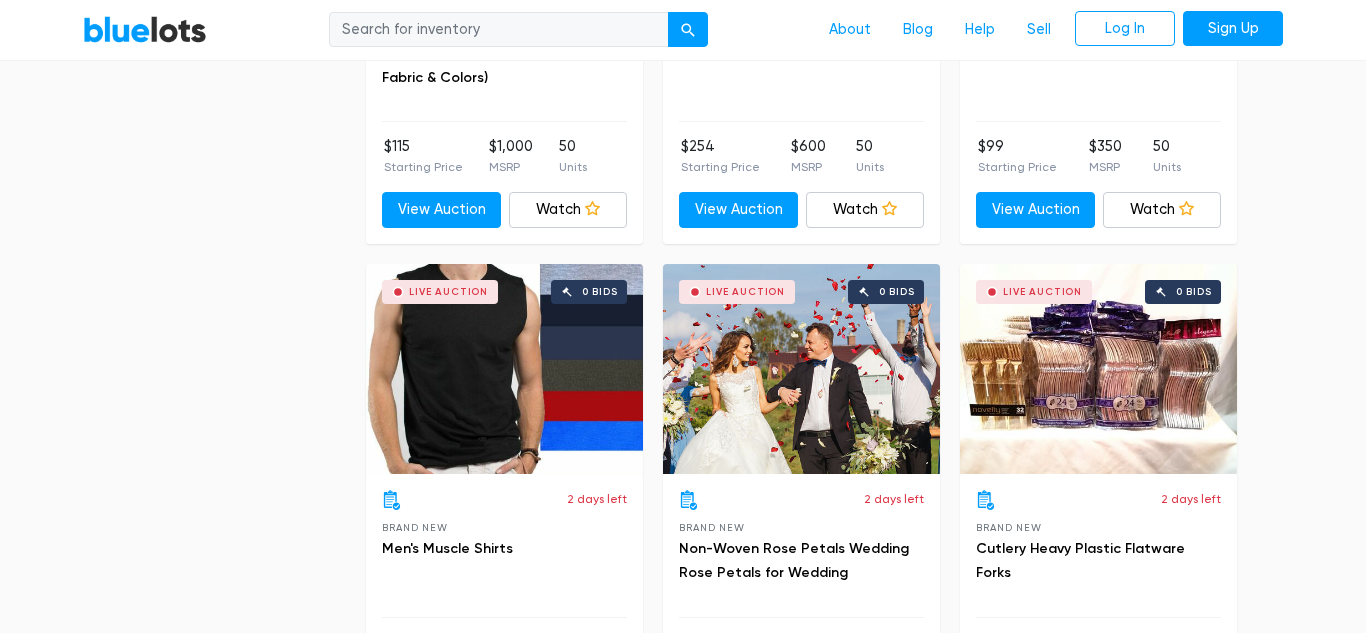 scroll, scrollTop: 4912, scrollLeft: 0, axis: vertical 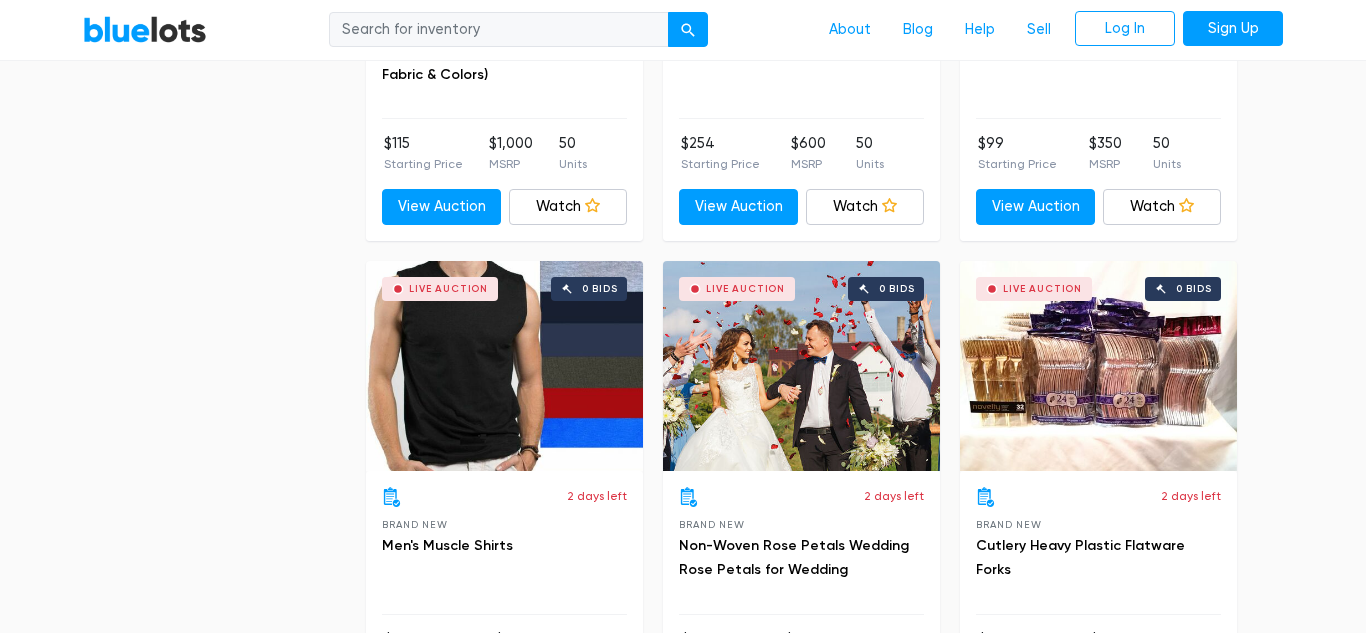 click on "2 days left
Brand New
Men's Muscle Shirts" at bounding box center [504, 551] 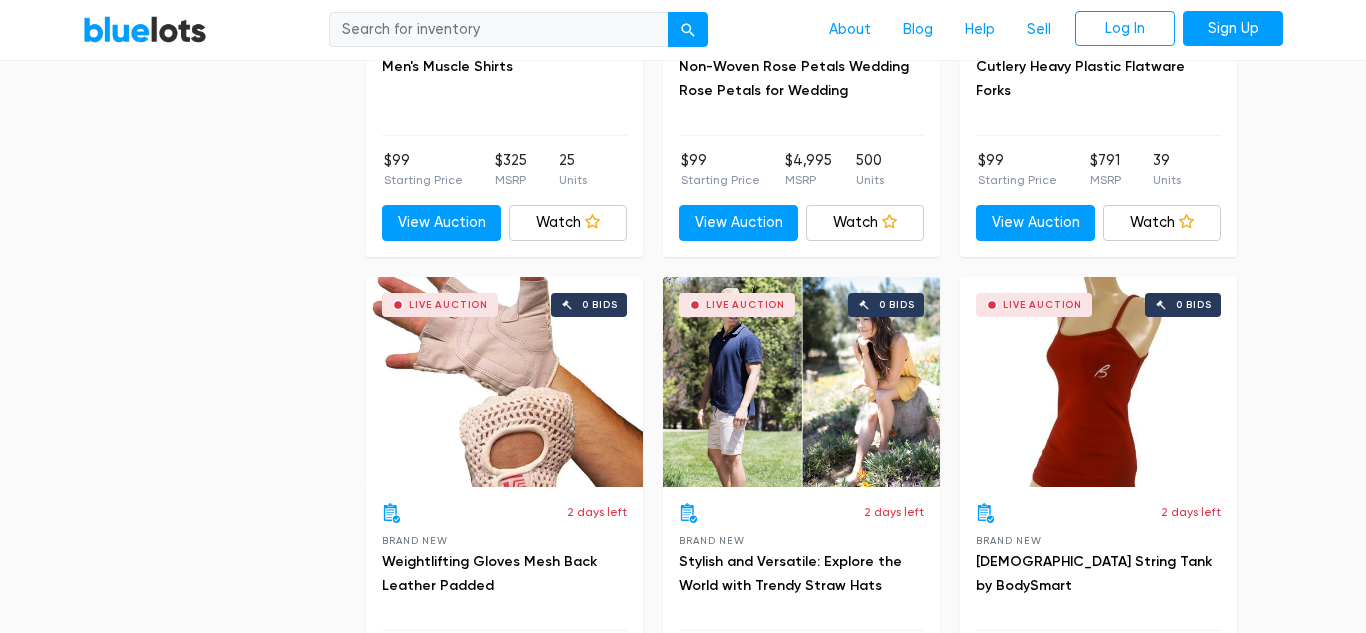 scroll, scrollTop: 5396, scrollLeft: 0, axis: vertical 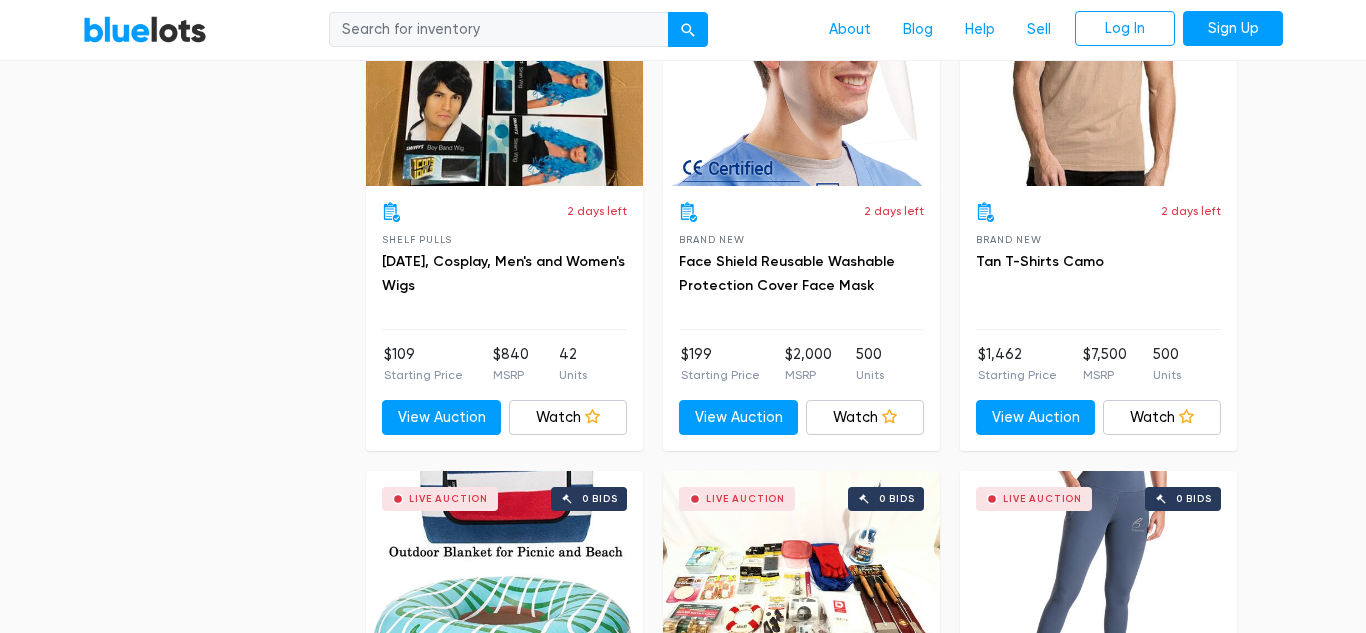 click on "Filter
Filter & Sort
SORT BY
Most Bids
Ending Soonest
Newly Listed
Lowest Price
Highest Price Most Bids ▾ Most Bids Ending Soonest Newly Listed Lowest Price Highest Price
PRICE
Min $100
$200
$300
$400
$500
$1,000
$2,000
$3,000 Min ▾ Min $100 $200 $300 $400 $500 $1,000 $2,000 $3,000
Max $100
$200
$300
$400
$500
$1,000
$2,000
$3,000 Max ▾ Max $100 $200 $300 $400 $500 $1,000 $2,000 $3,000
CONDITION
Brand New
131
13 3 92" at bounding box center [683, -1814] 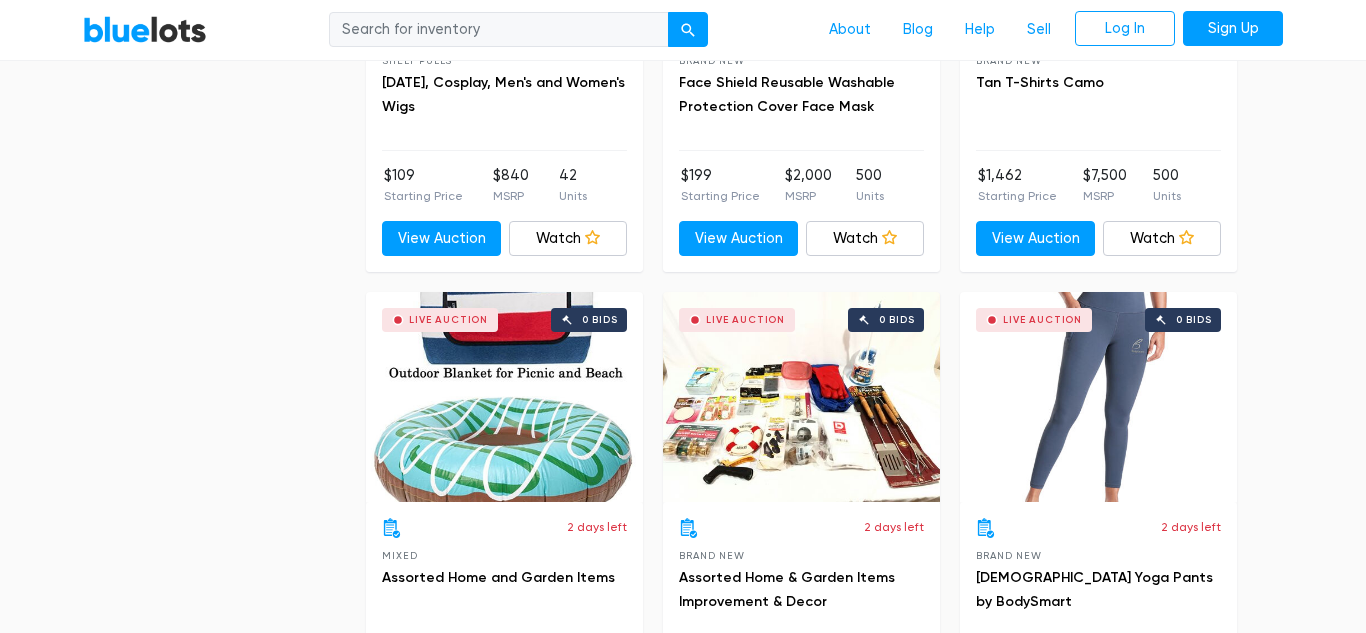 scroll, scrollTop: 6368, scrollLeft: 0, axis: vertical 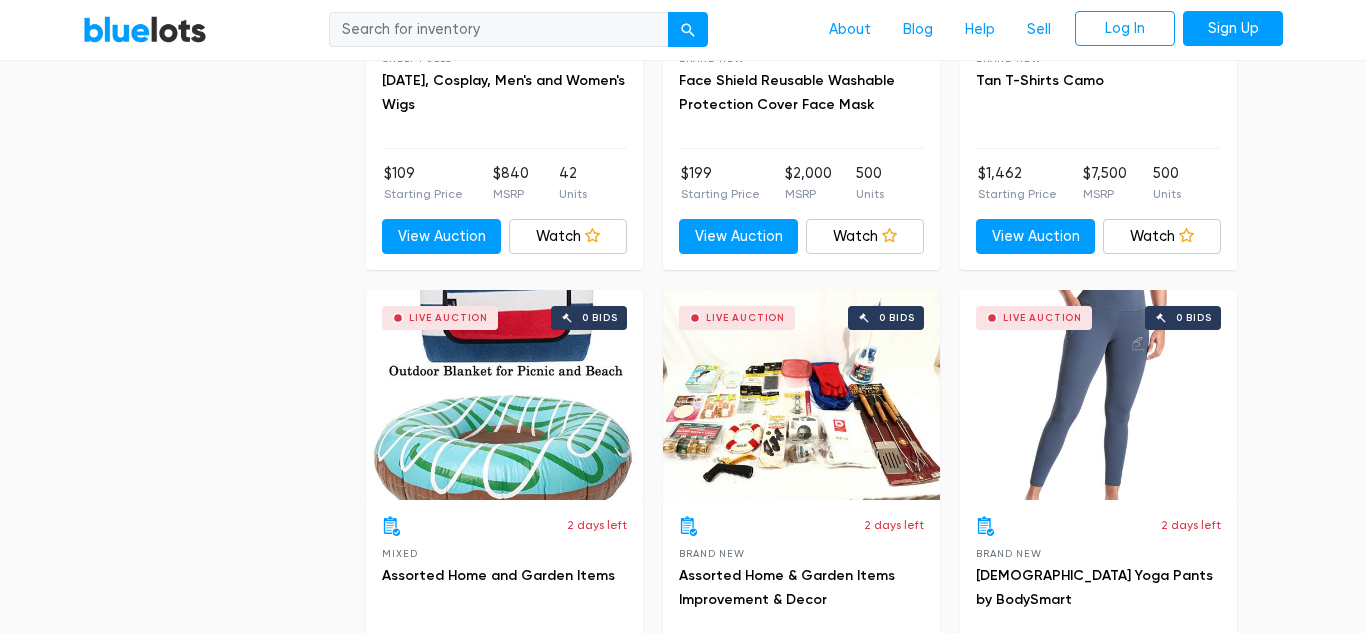 click on "Filter
Filter & Sort
SORT BY
Most Bids
Ending Soonest
Newly Listed
Lowest Price
Highest Price Most Bids ▾ Most Bids Ending Soonest Newly Listed Lowest Price Highest Price
PRICE
Min $100
$200
$300
$400
$500
$1,000
$2,000
$3,000 Min ▾ Min $100 $200 $300 $400 $500 $1,000 $2,000 $3,000
Max $100
$200
$300
$400
$500
$1,000
$2,000
$3,000 Max ▾ Max $100 $200 $300 $400 $500 $1,000 $2,000 $3,000
CONDITION
Brand New
131
13 3 92" at bounding box center [683, -1995] 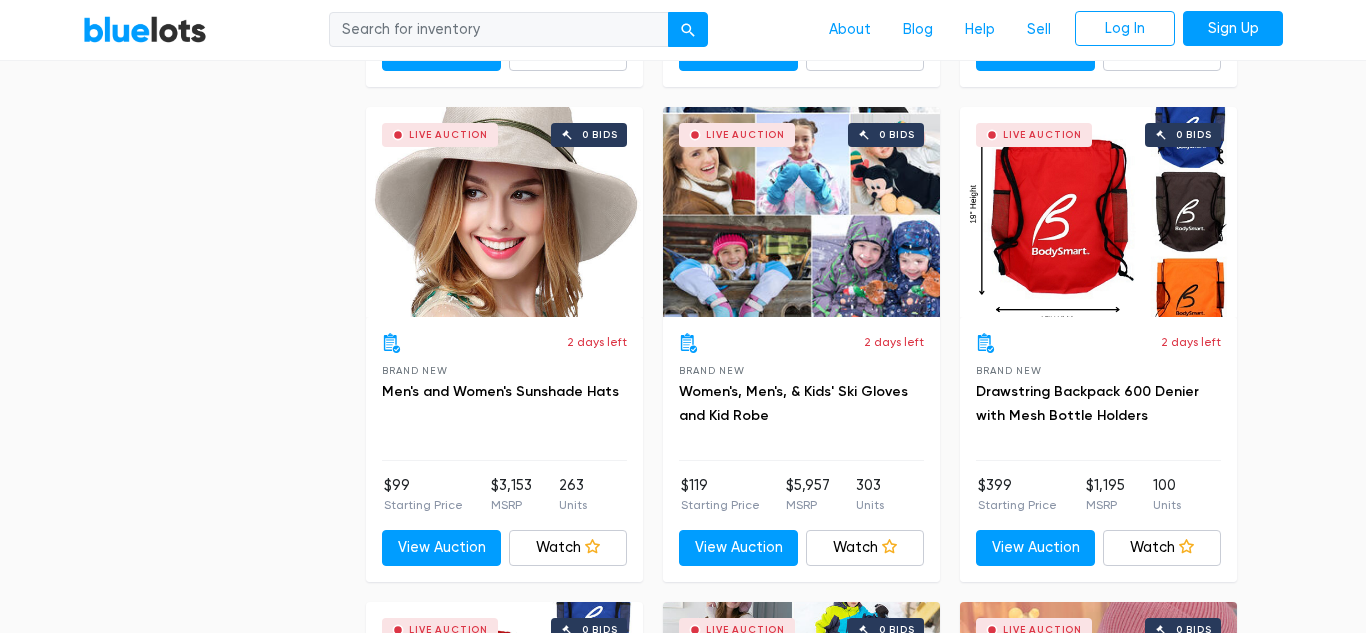 scroll, scrollTop: 7054, scrollLeft: 0, axis: vertical 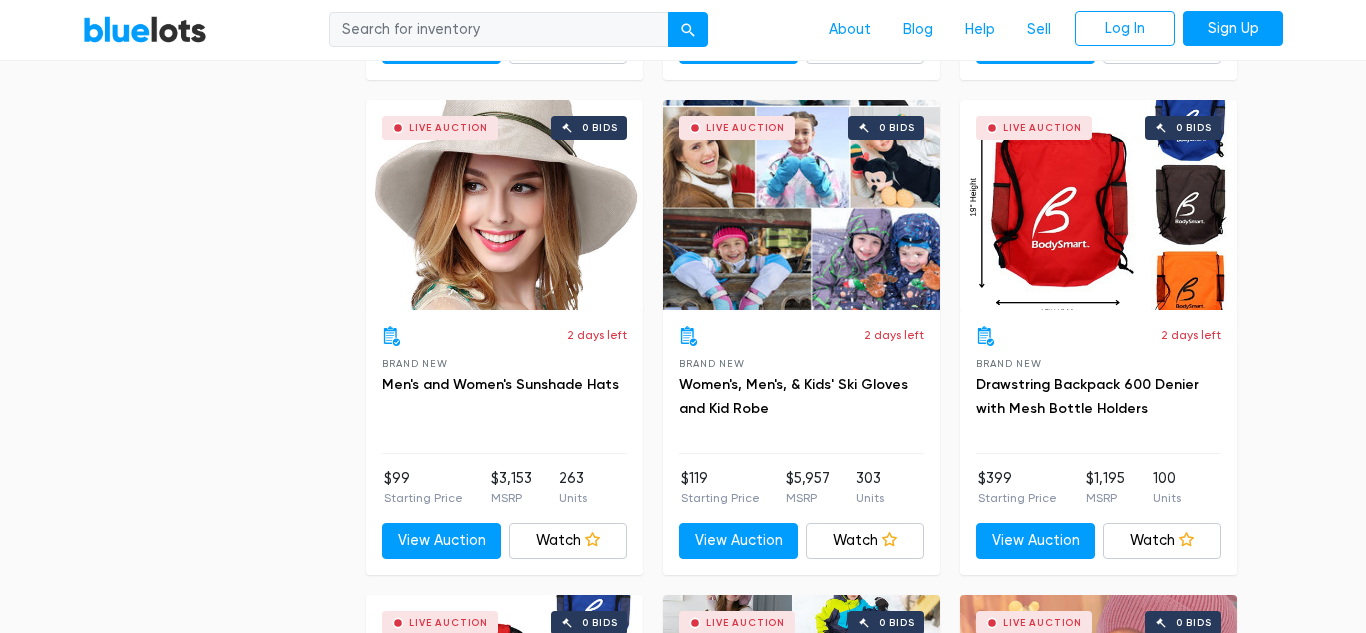 click on "Filter
Filter & Sort
SORT BY
Most Bids
Ending Soonest
Newly Listed
Lowest Price
Highest Price Most Bids ▾ Most Bids Ending Soonest Newly Listed Lowest Price Highest Price
PRICE
Min $100
$200
$300
$400
$500
$1,000
$2,000
$3,000 Min ▾ Min $100 $200 $300 $400 $500 $1,000 $2,000 $3,000
Max $100
$200
$300
$400
$500
$1,000
$2,000
$3,000 Max ▾ Max $100 $200 $300 $400 $500 $1,000 $2,000 $3,000
CONDITION
Brand New
131
13 3 92" at bounding box center [683, -2681] 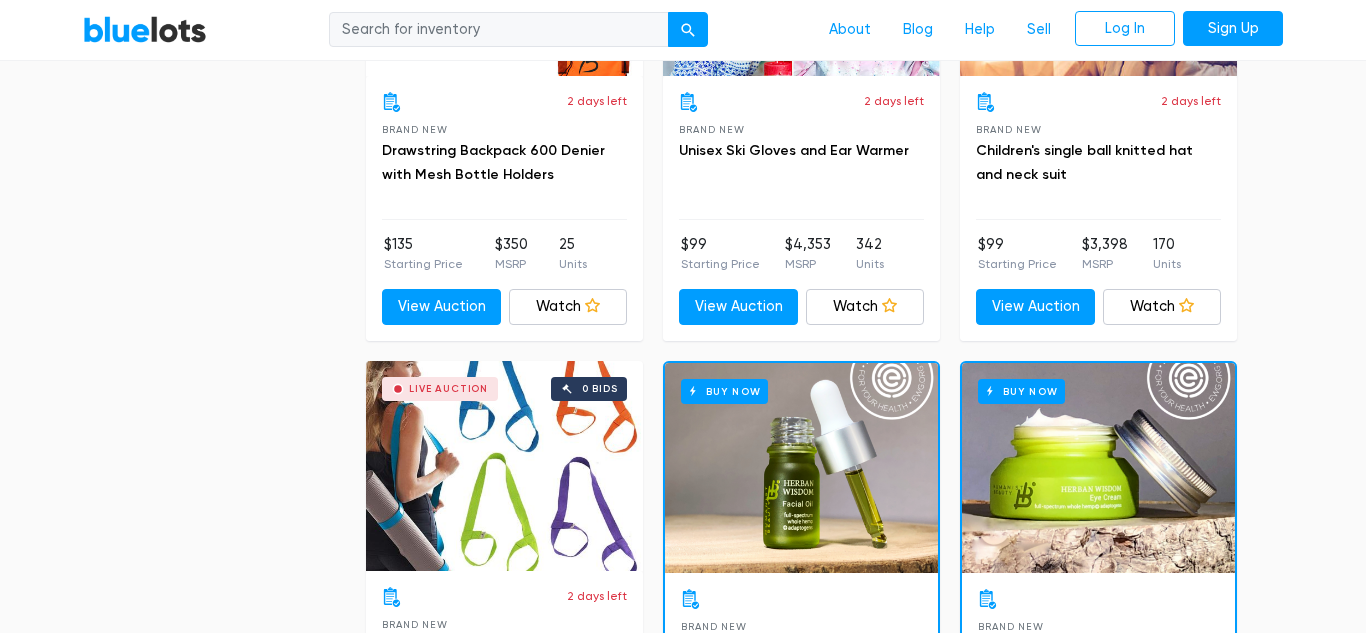 click on "Filter
Filter & Sort
SORT BY
Most Bids
Ending Soonest
Newly Listed
Lowest Price
Highest Price Most Bids ▾ Most Bids Ending Soonest Newly Listed Lowest Price Highest Price
PRICE
Min $100
$200
$300
$400
$500
$1,000
$2,000
$3,000 Min ▾ Min $100 $200 $300 $400 $500 $1,000 $2,000 $3,000
Max $100
$200
$300
$400
$500
$1,000
$2,000
$3,000 Max ▾ Max $100 $200 $300 $400 $500 $1,000 $2,000 $3,000
CONDITION
Brand New
131
13 3 92" at bounding box center (683, -3410) 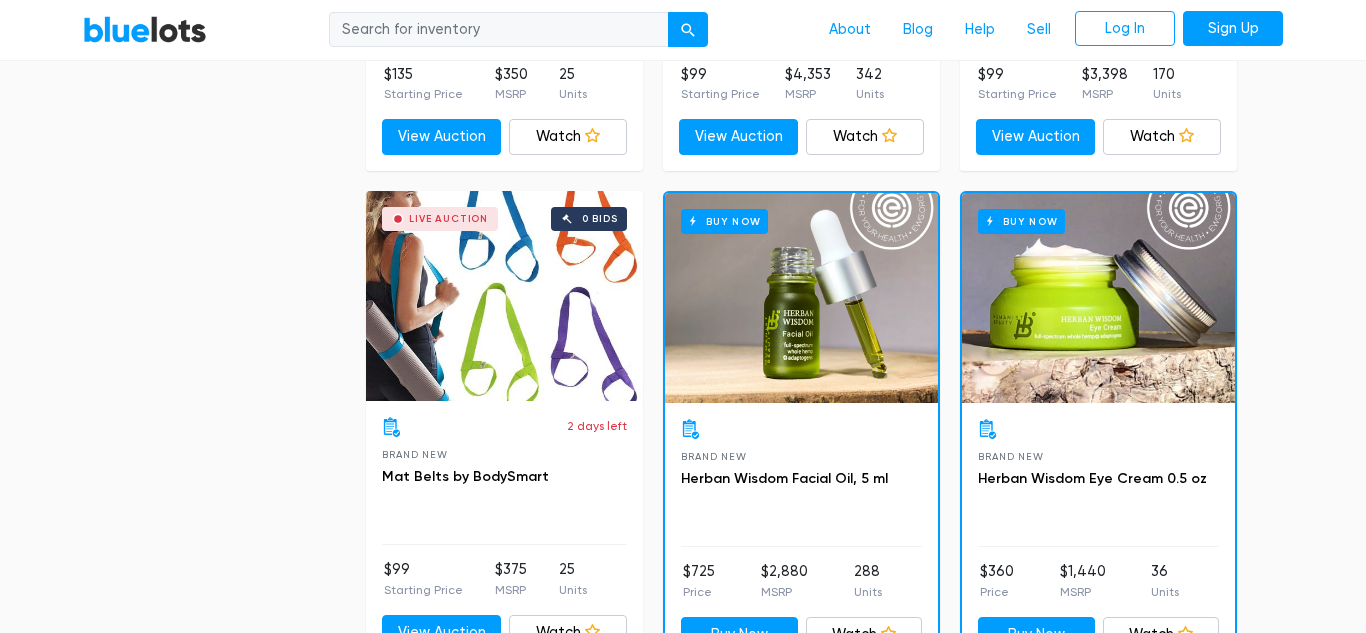 click on "Filter
Filter & Sort
SORT BY
Most Bids
Ending Soonest
Newly Listed
Lowest Price
Highest Price Most Bids ▾ Most Bids Ending Soonest Newly Listed Lowest Price Highest Price
PRICE
Min $100
$200
$300
$400
$500
$1,000
$2,000
$3,000 Min ▾ Min $100 $200 $300 $400 $500 $1,000 $2,000 $3,000
Max $100
$200
$300
$400
$500
$1,000
$2,000
$3,000 Max ▾ Max $100 $200 $300 $400 $500 $1,000 $2,000 $3,000
CONDITION
Brand New
131
13 3 92" at bounding box center [683, -3580] 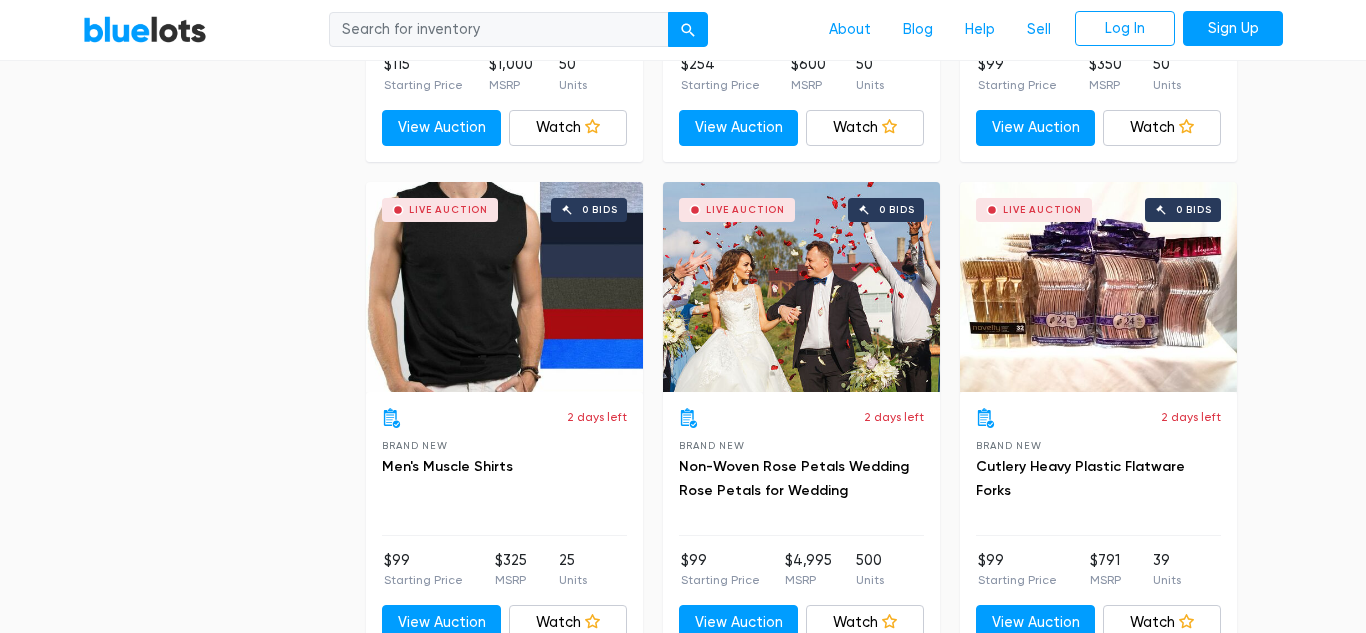 scroll, scrollTop: 0, scrollLeft: 0, axis: both 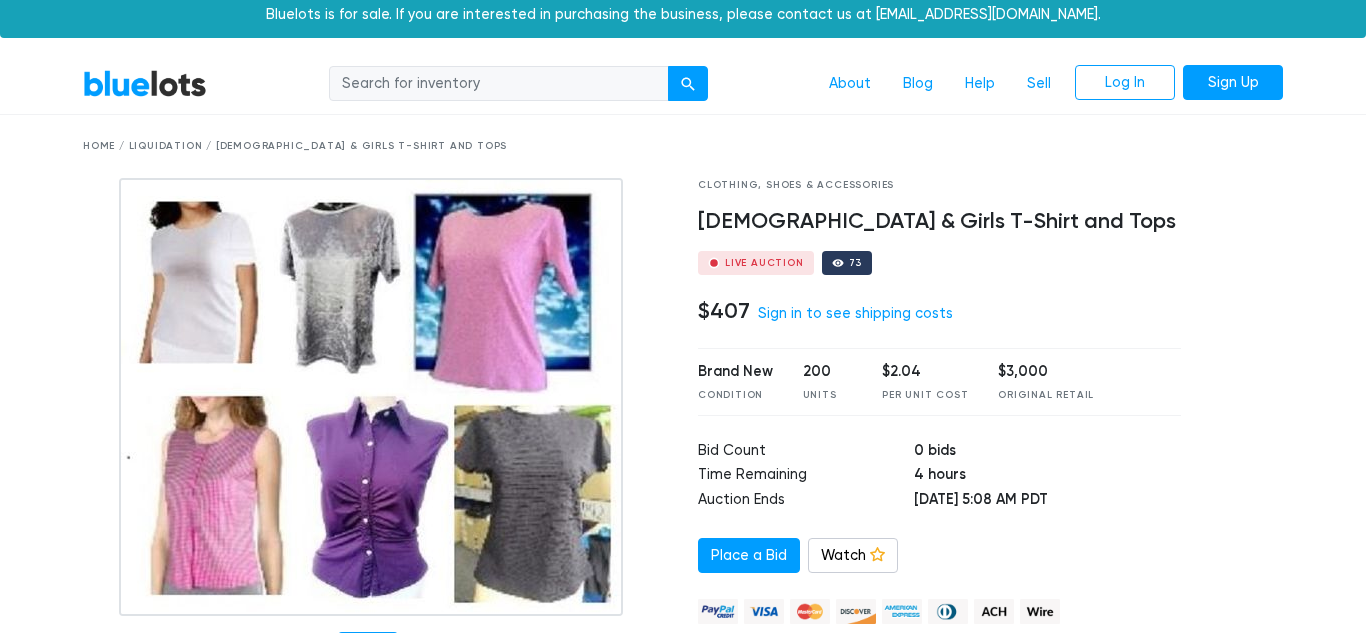 click at bounding box center (371, 397) 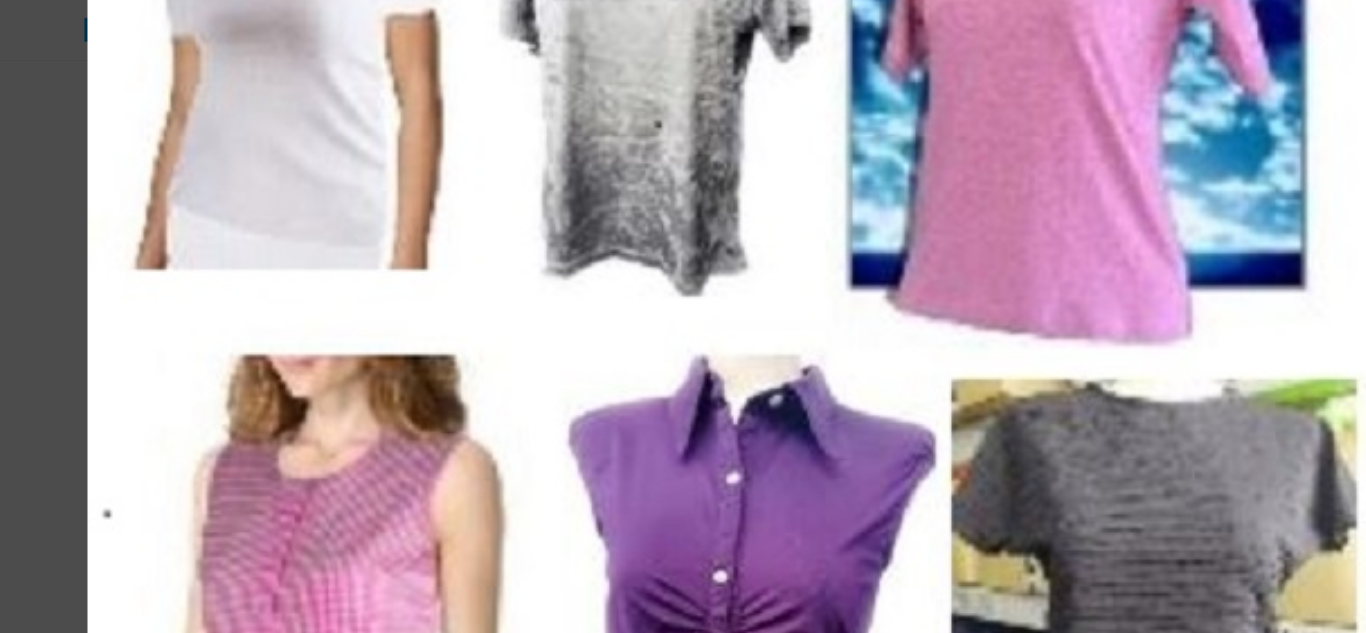 scroll, scrollTop: 0, scrollLeft: 0, axis: both 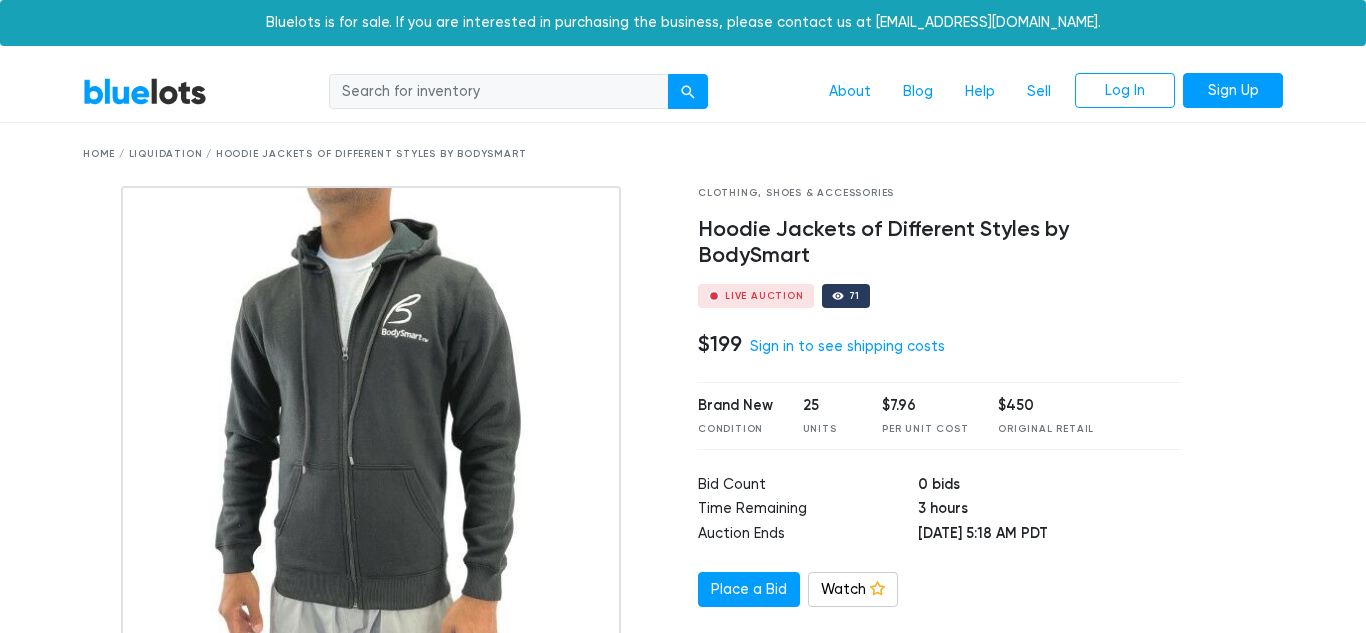click at bounding box center [371, 436] 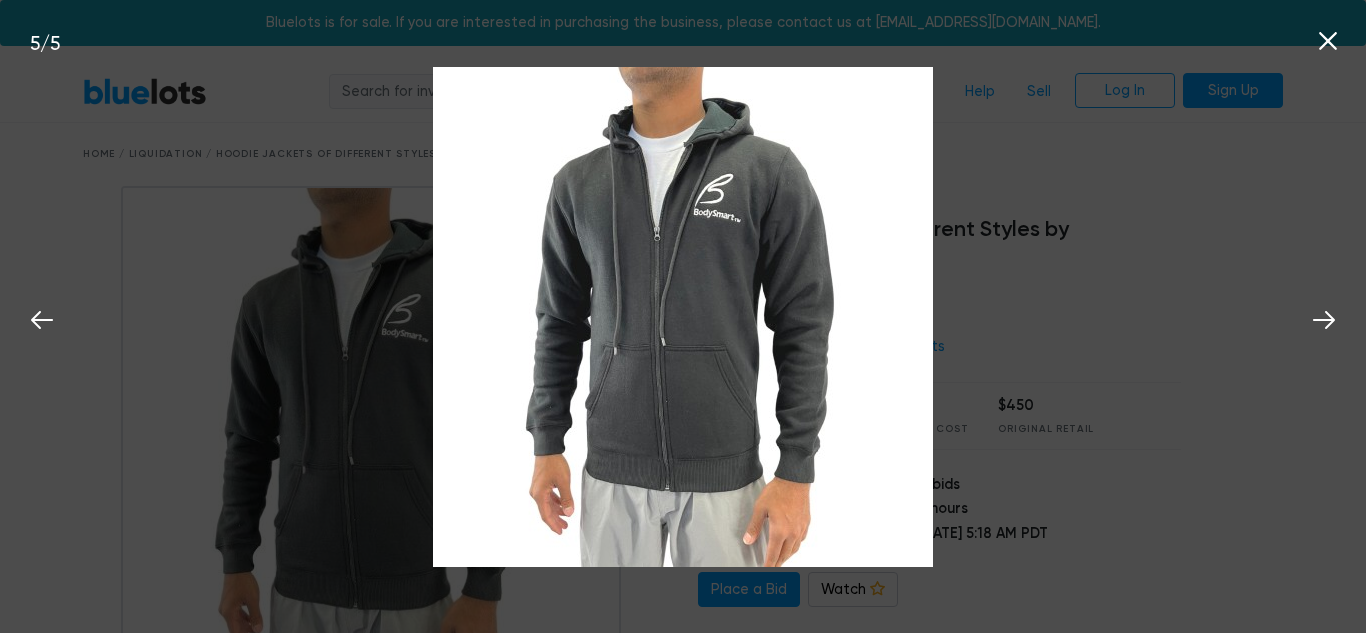 click 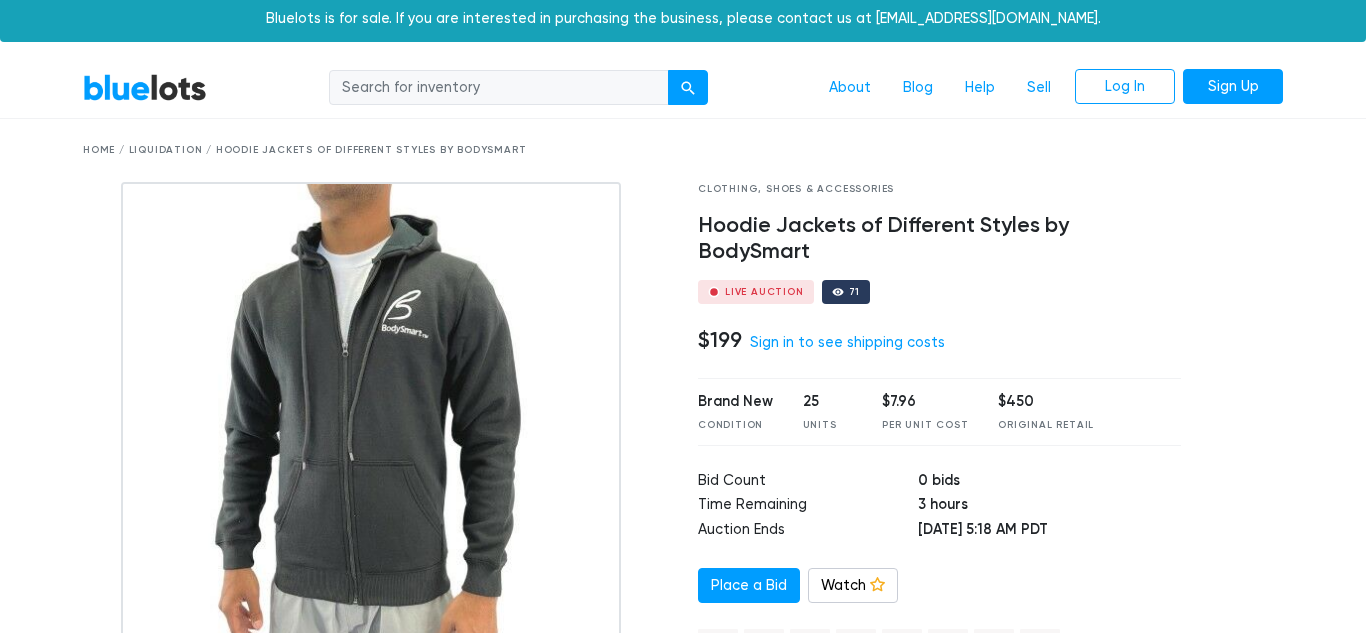 scroll, scrollTop: 0, scrollLeft: 0, axis: both 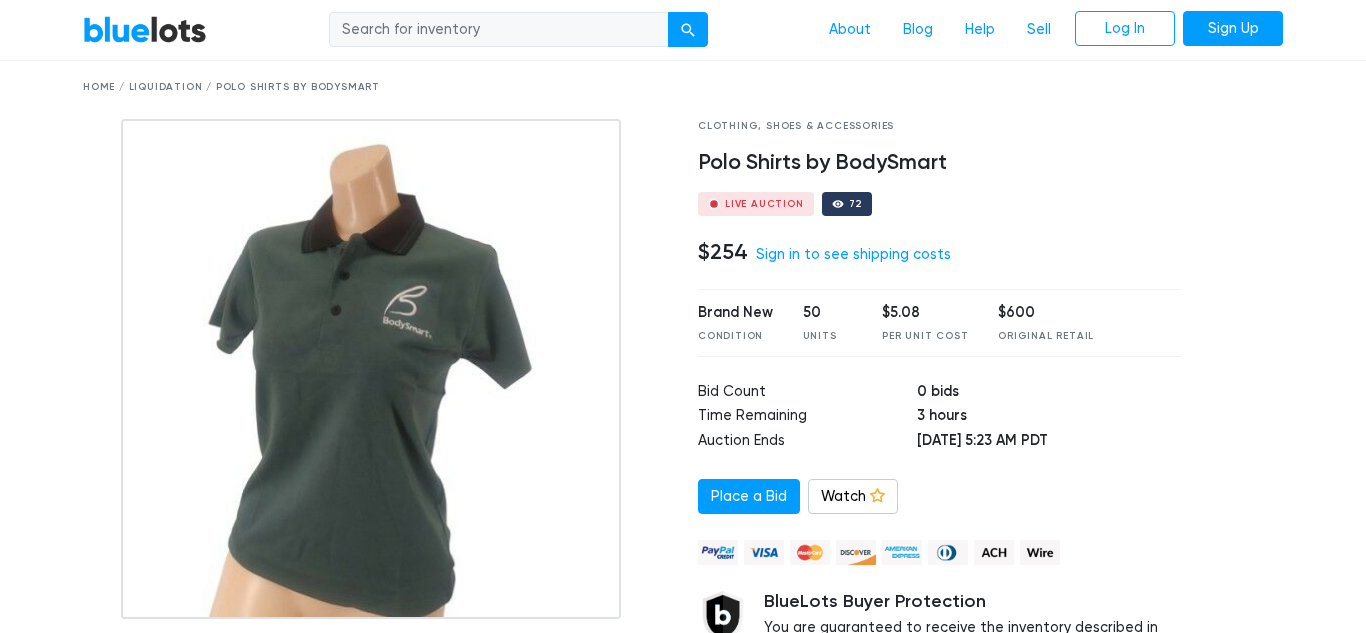 click at bounding box center [371, 369] 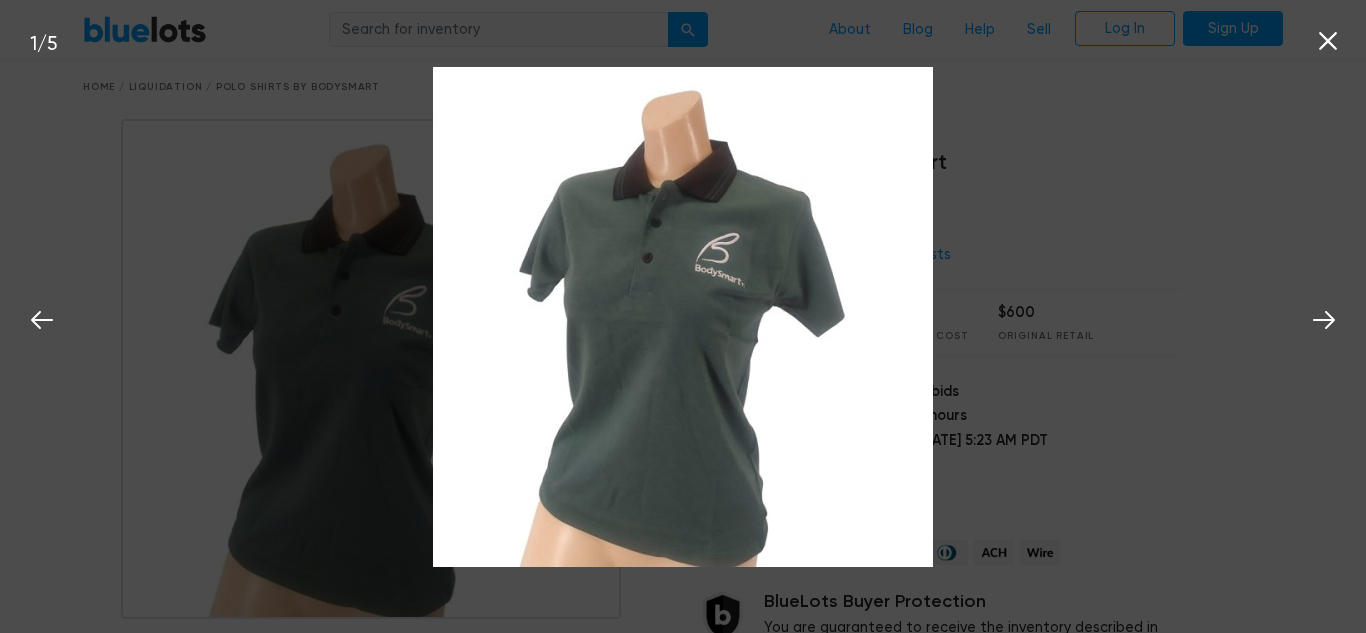 click 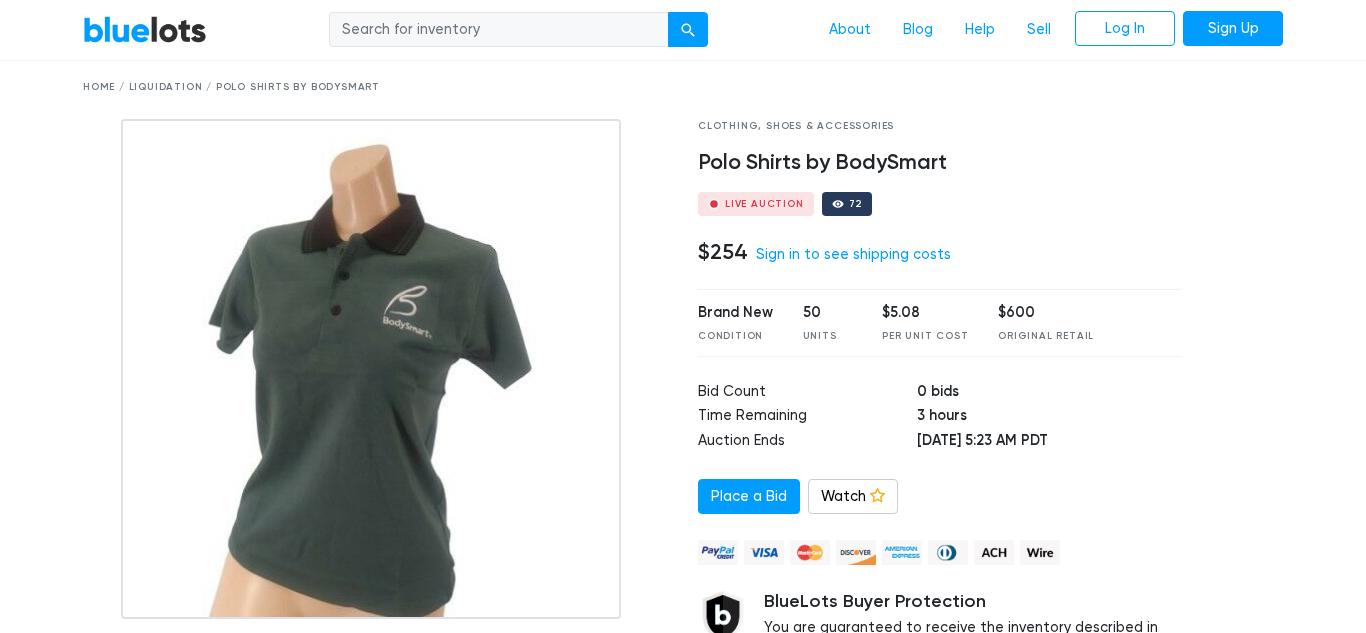 click on "Polo Shirts by BodySmart" at bounding box center [939, 163] 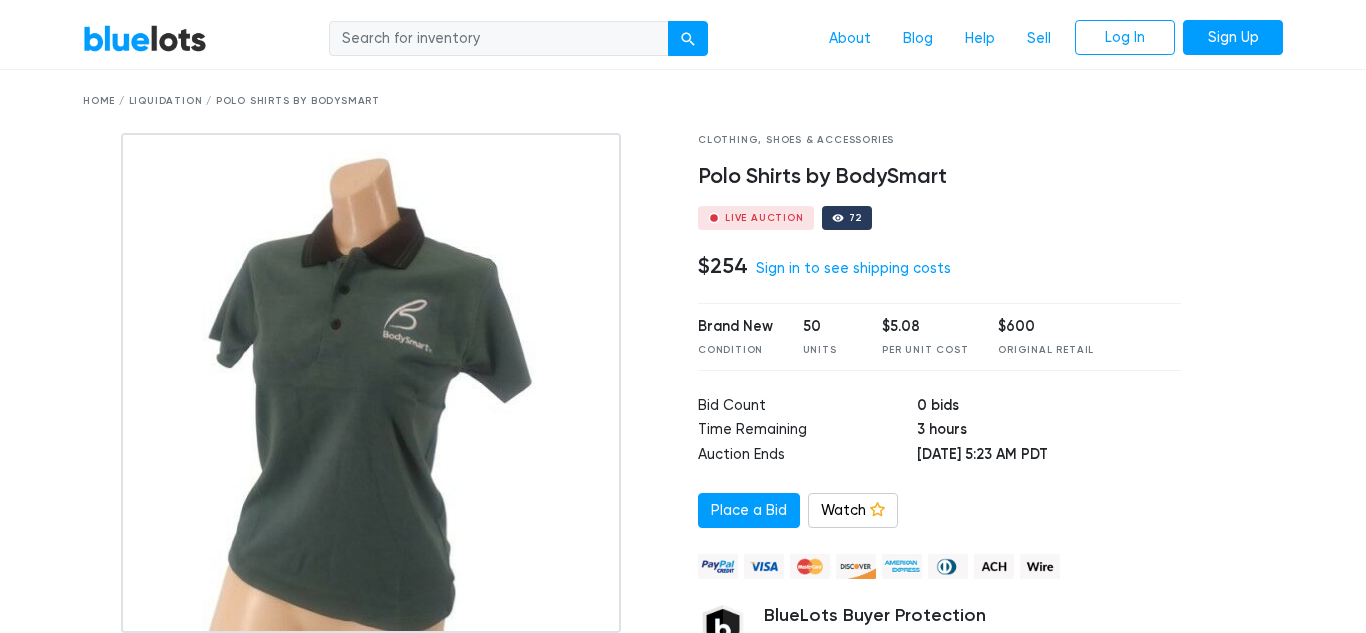 click on "Polo Shirts by BodySmart" at bounding box center [939, 177] 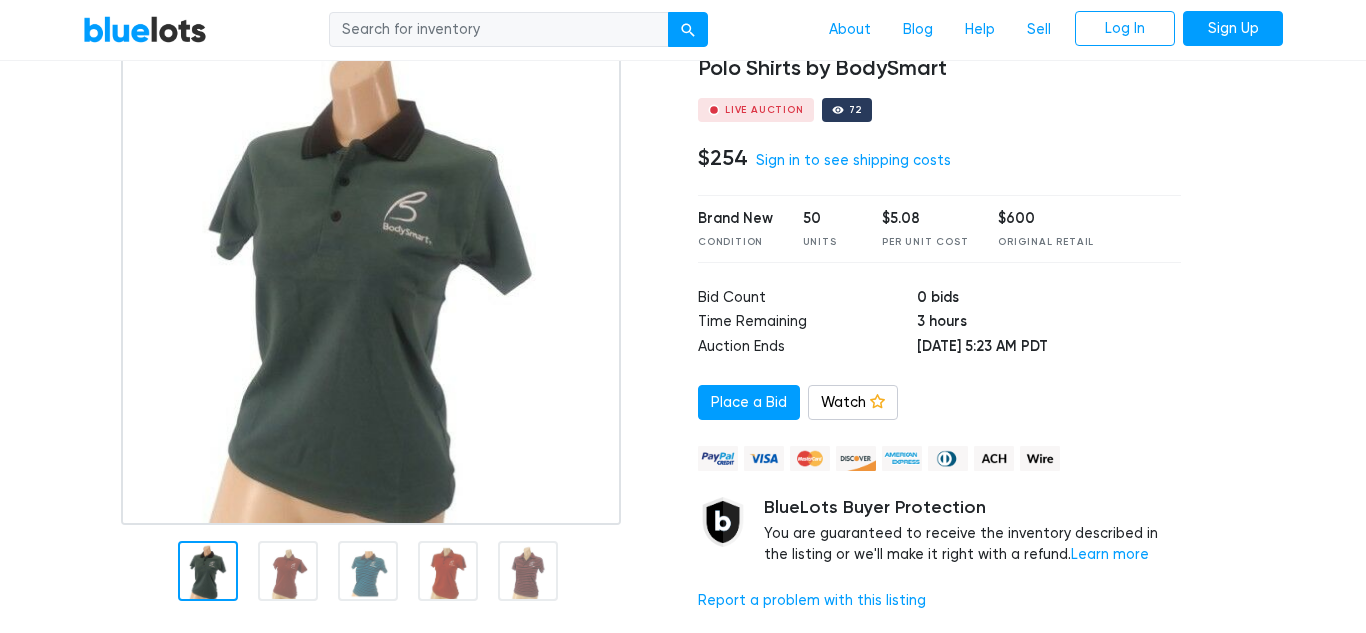 scroll, scrollTop: 0, scrollLeft: 0, axis: both 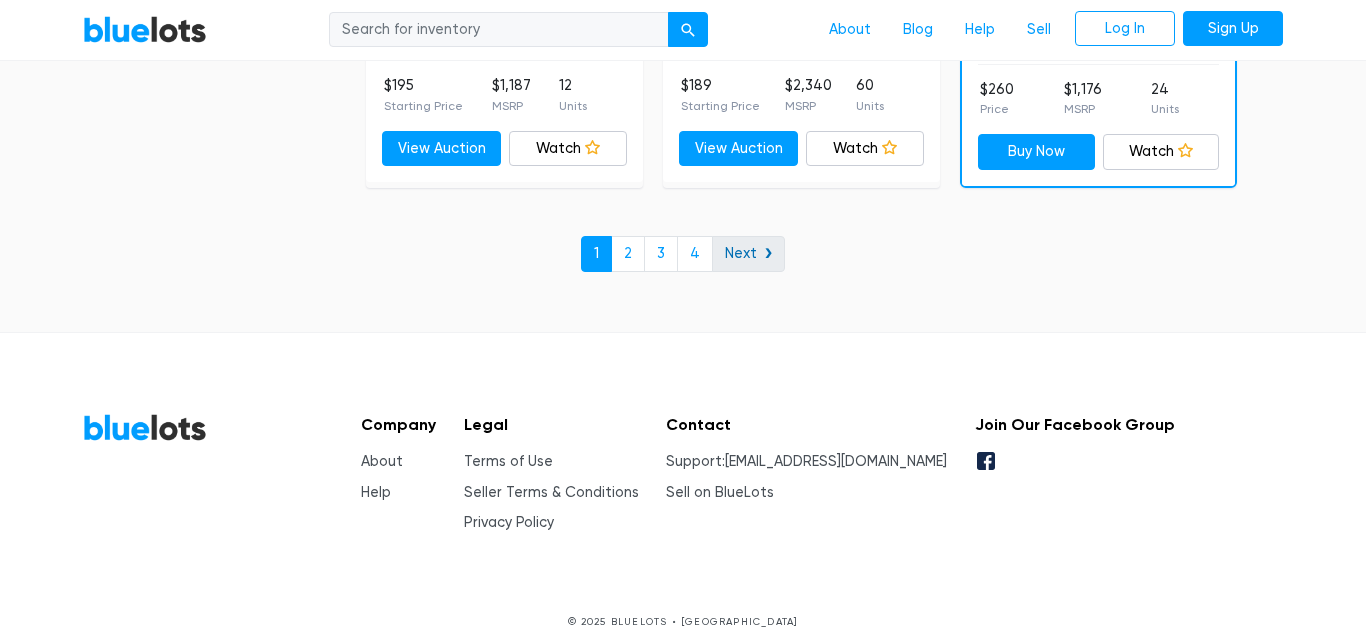 click on "Next  ❯" at bounding box center [748, 254] 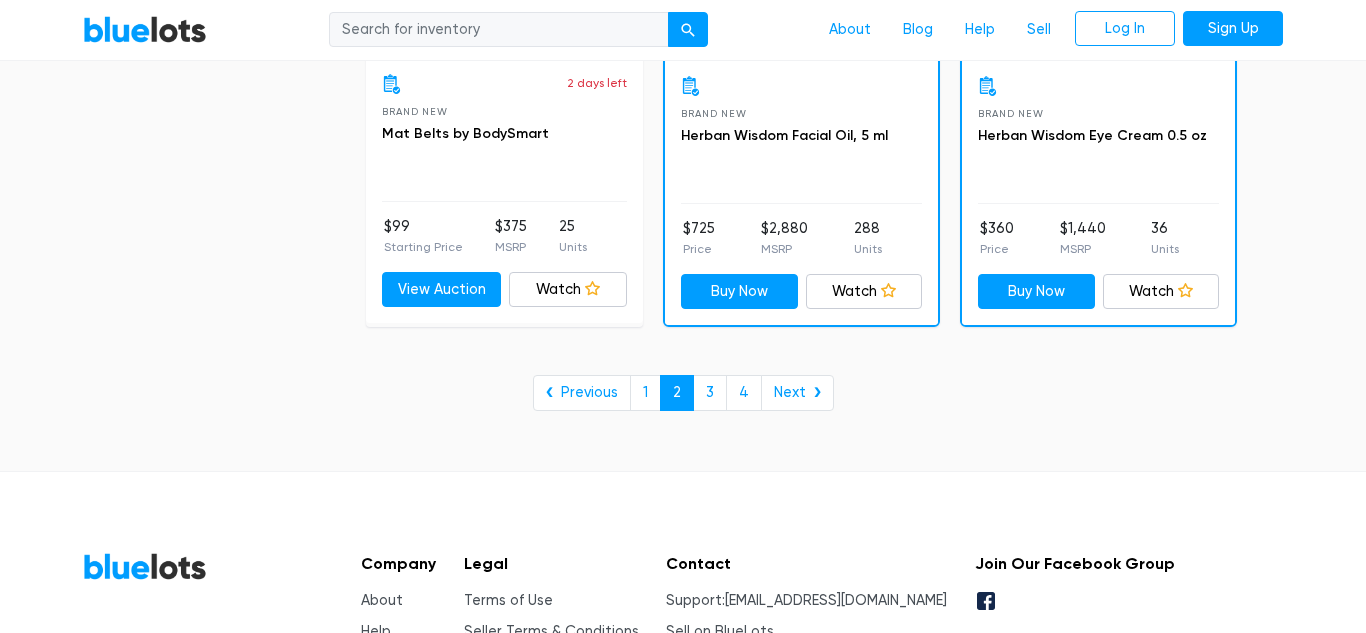 scroll, scrollTop: 8294, scrollLeft: 0, axis: vertical 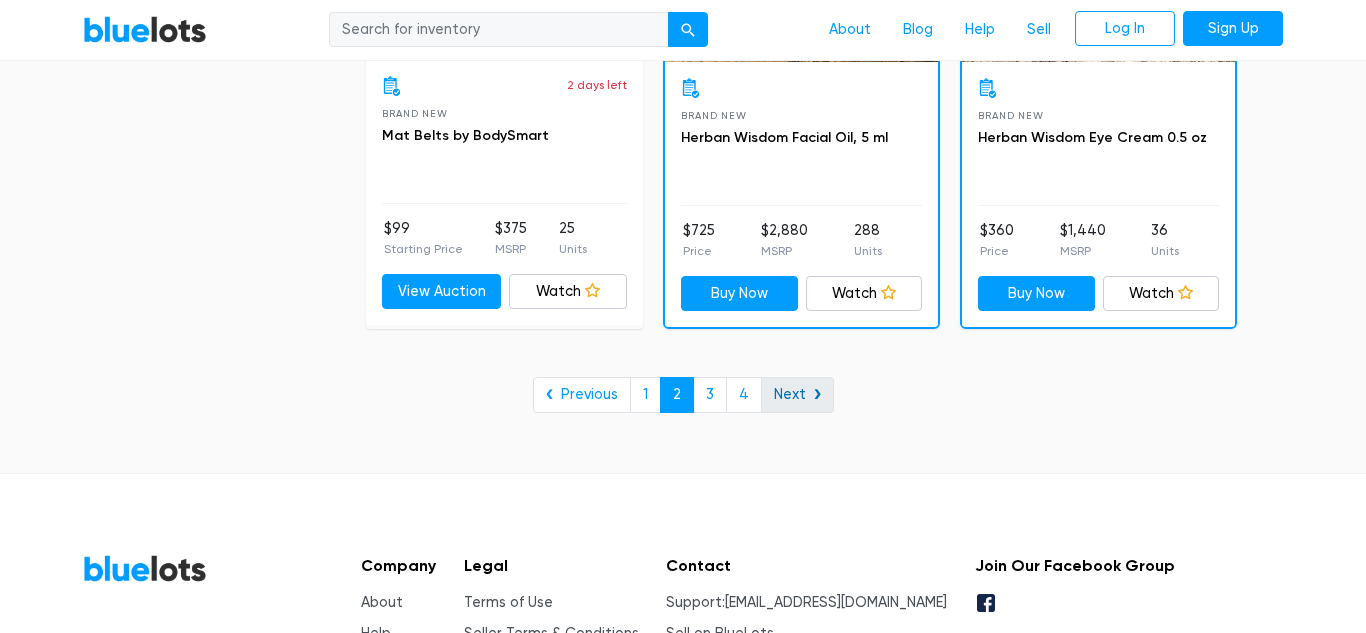 click on "Next  ❯" at bounding box center (797, 395) 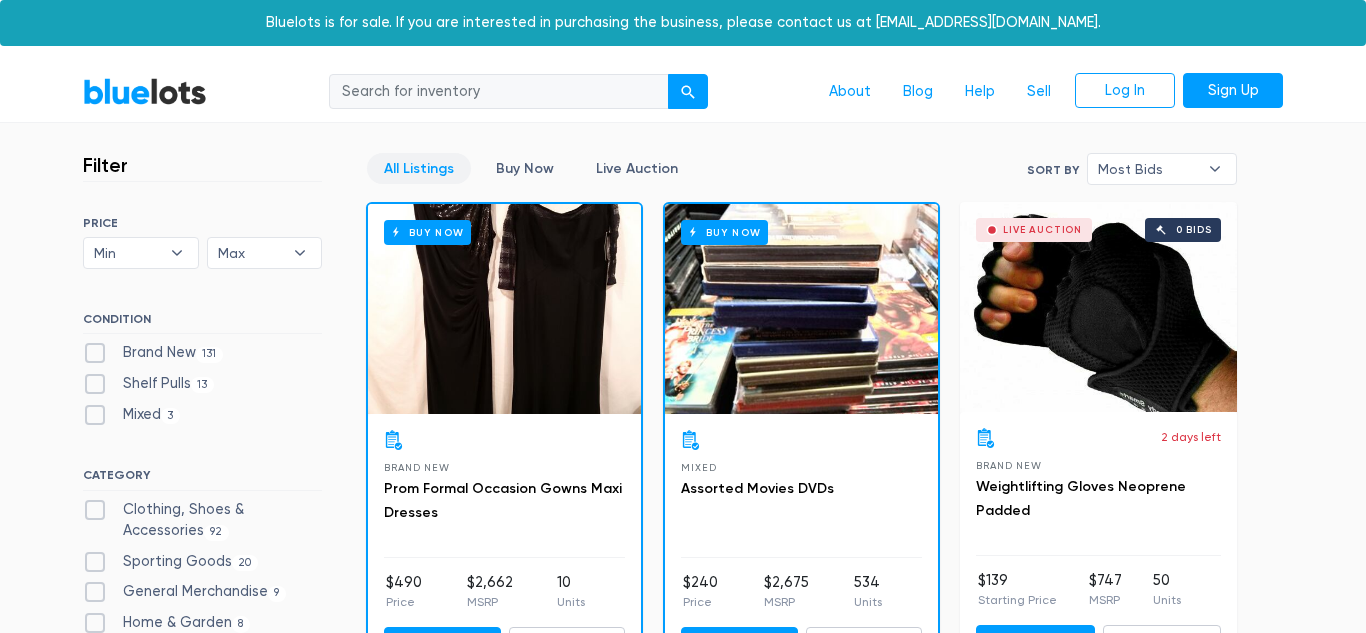 scroll, scrollTop: 0, scrollLeft: 0, axis: both 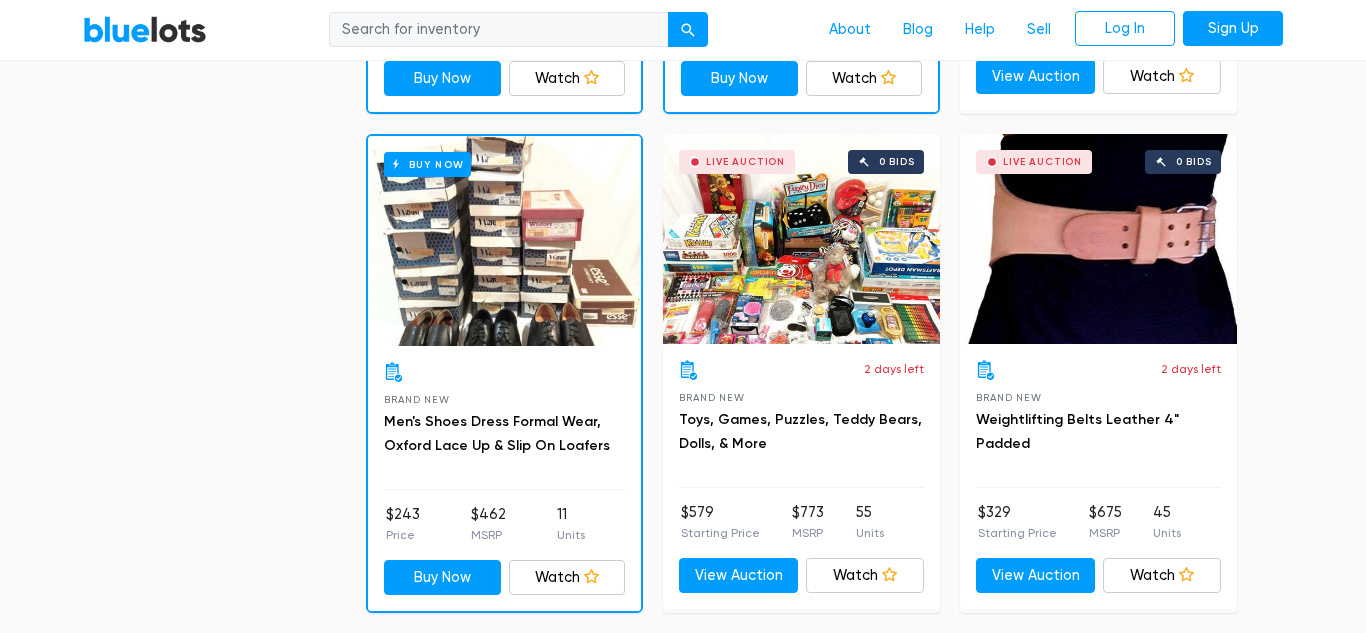 click on "Live Auction
0 bids" at bounding box center (801, 239) 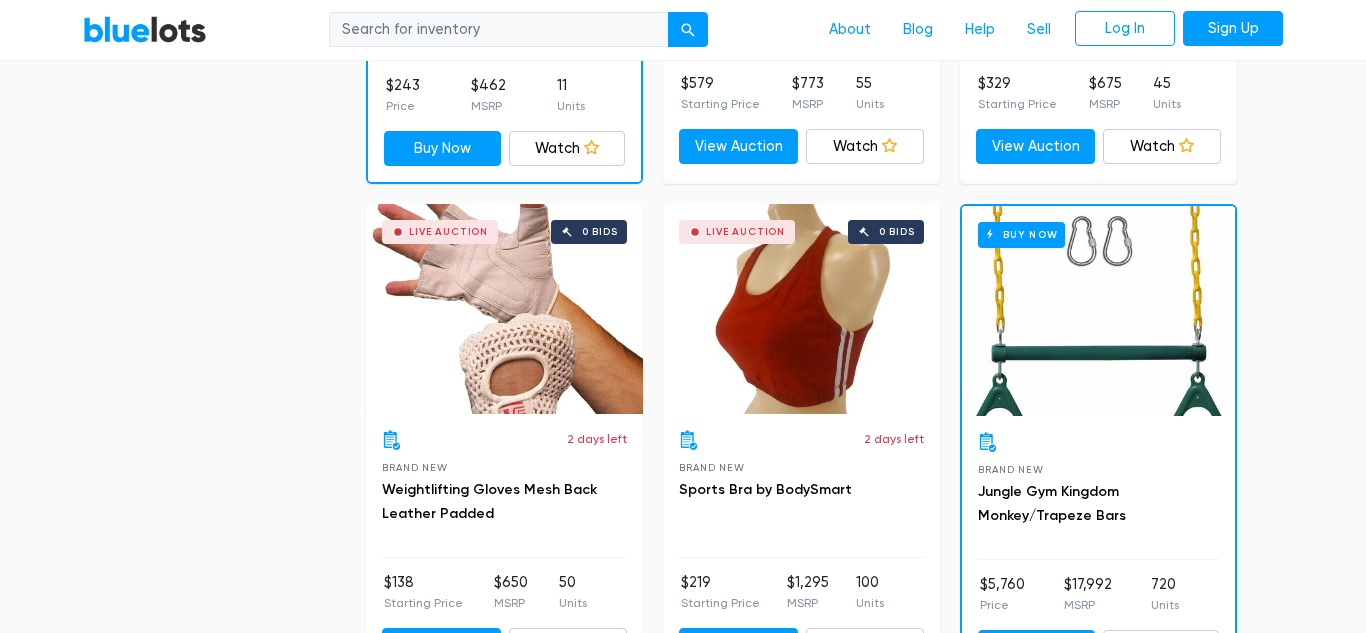 scroll, scrollTop: 2000, scrollLeft: 0, axis: vertical 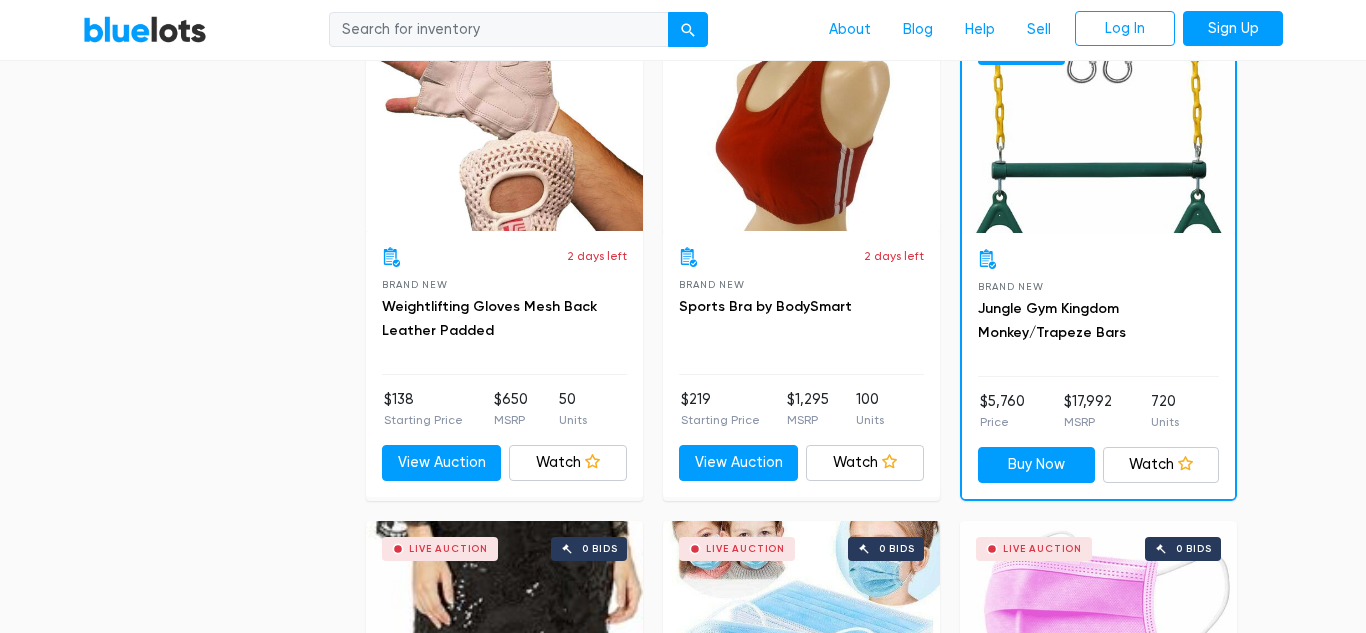 click on "2 days left
Brand New
Sports Bra by BodySmart" at bounding box center (801, 311) 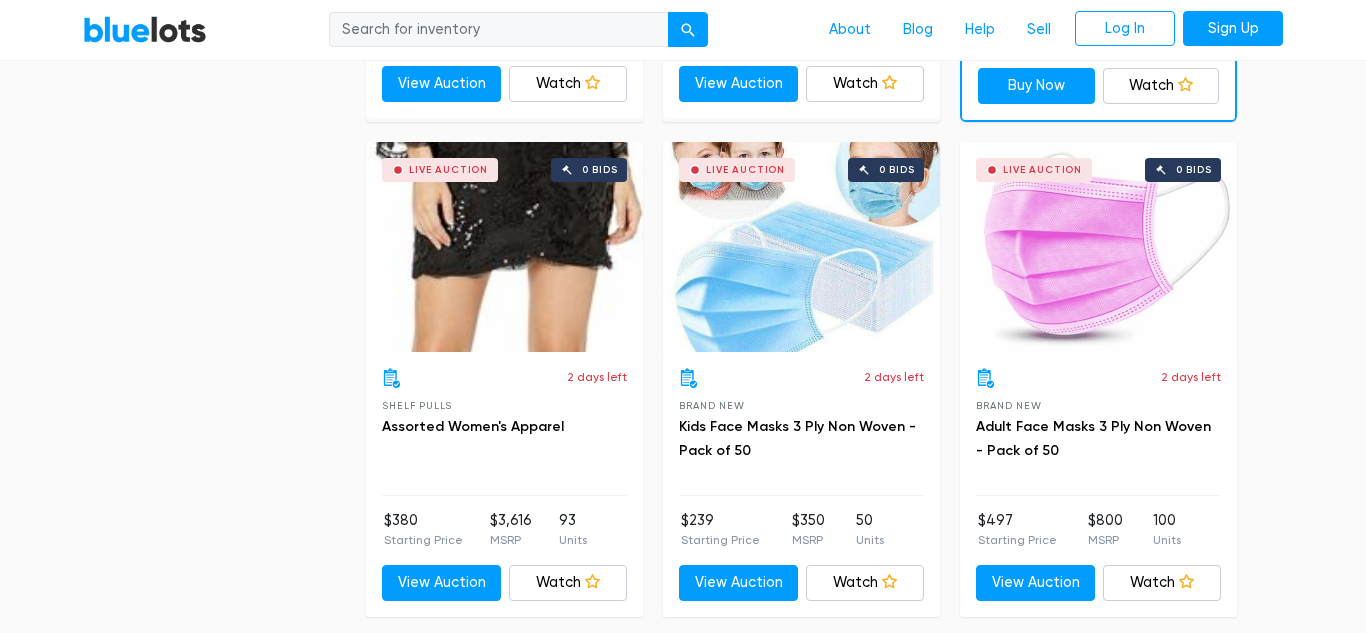 scroll, scrollTop: 2558, scrollLeft: 0, axis: vertical 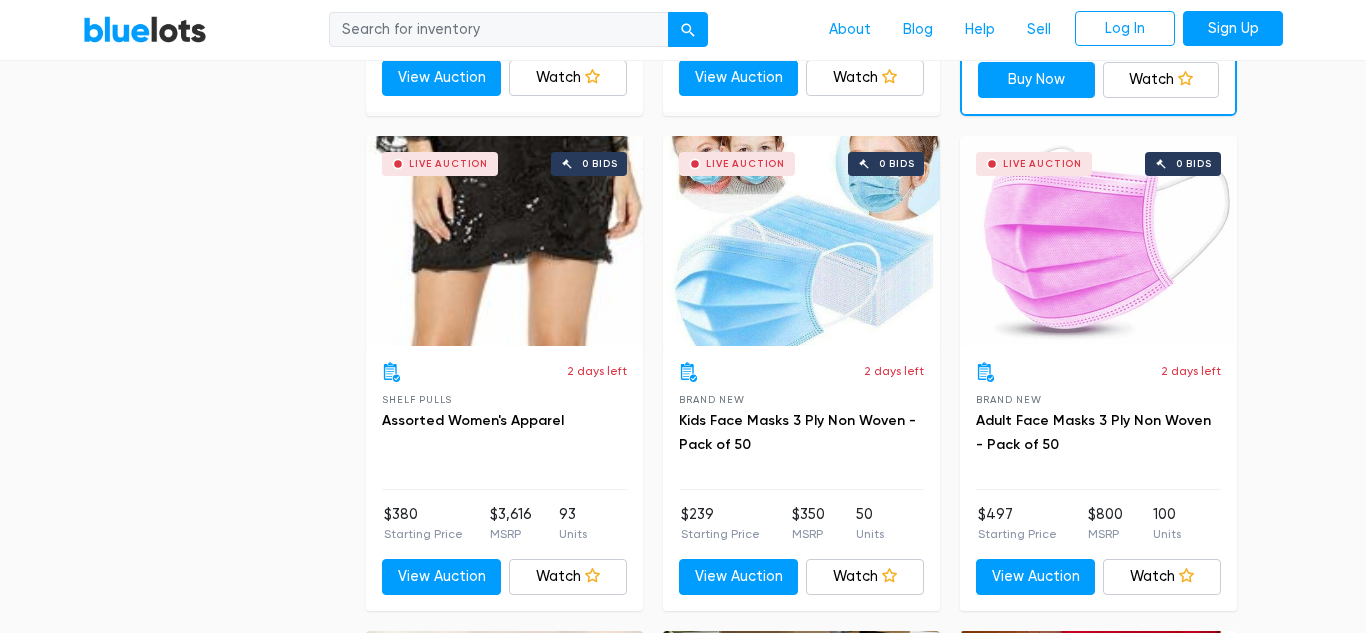 click on "Live Auction
0 bids" at bounding box center [504, 241] 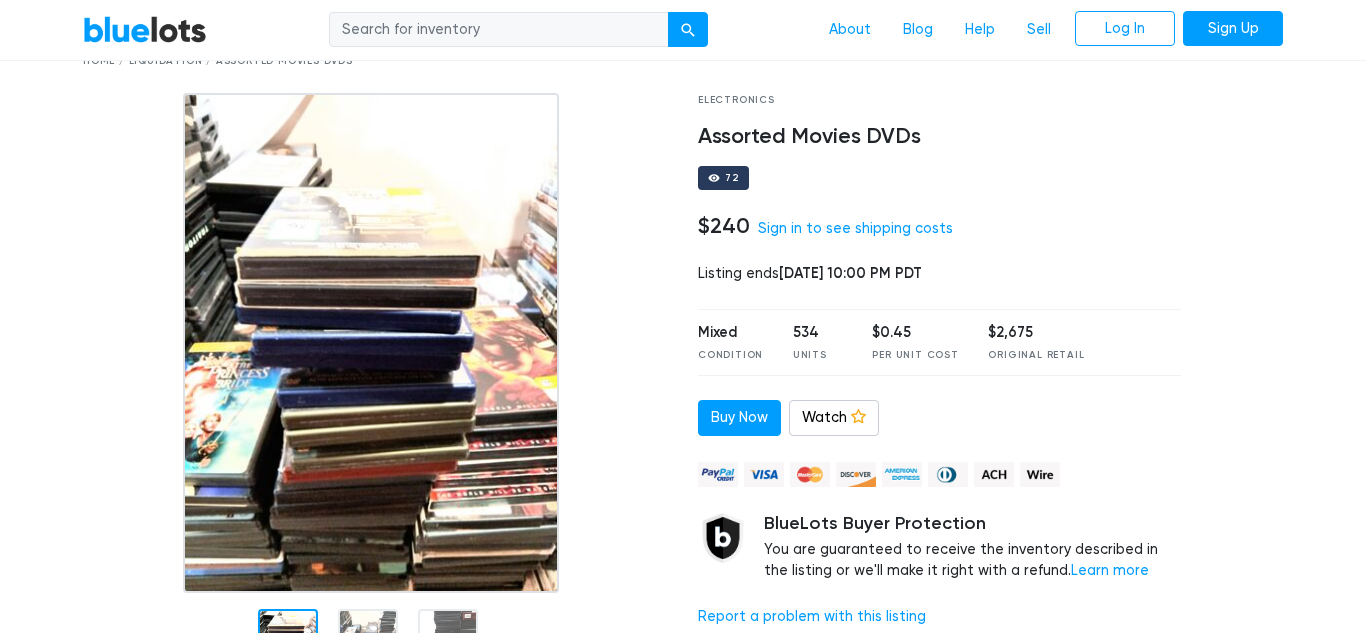 scroll, scrollTop: 0, scrollLeft: 0, axis: both 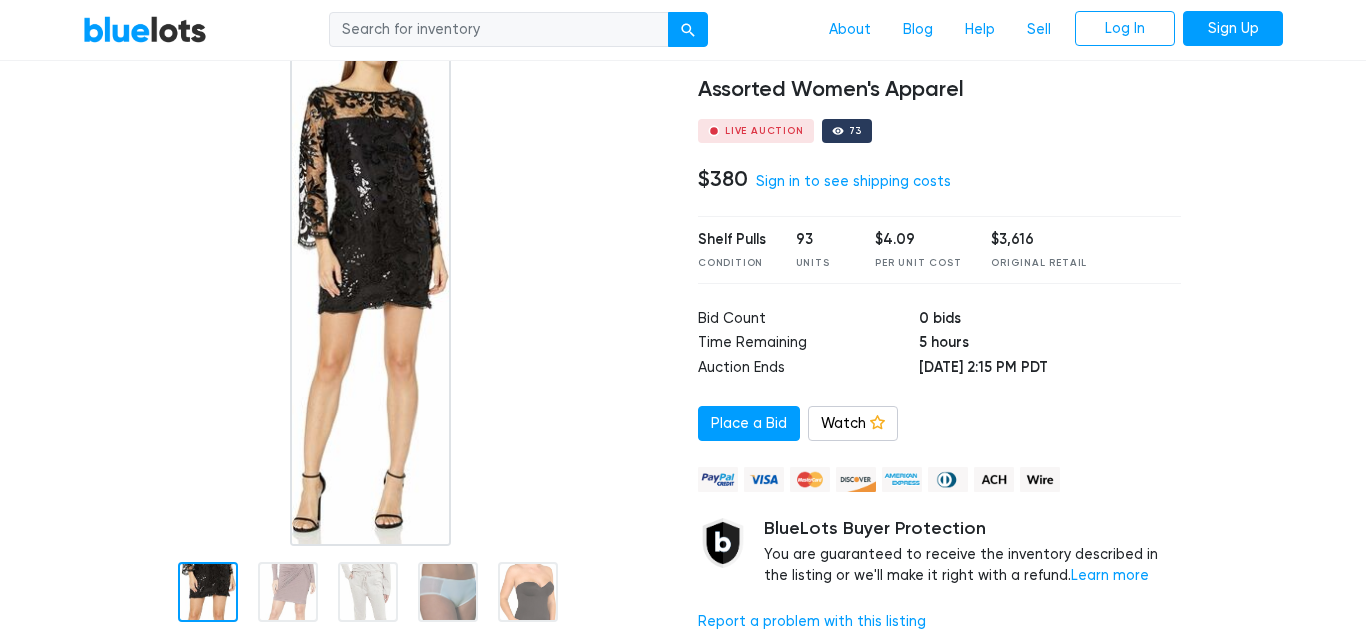 click at bounding box center [375, 296] 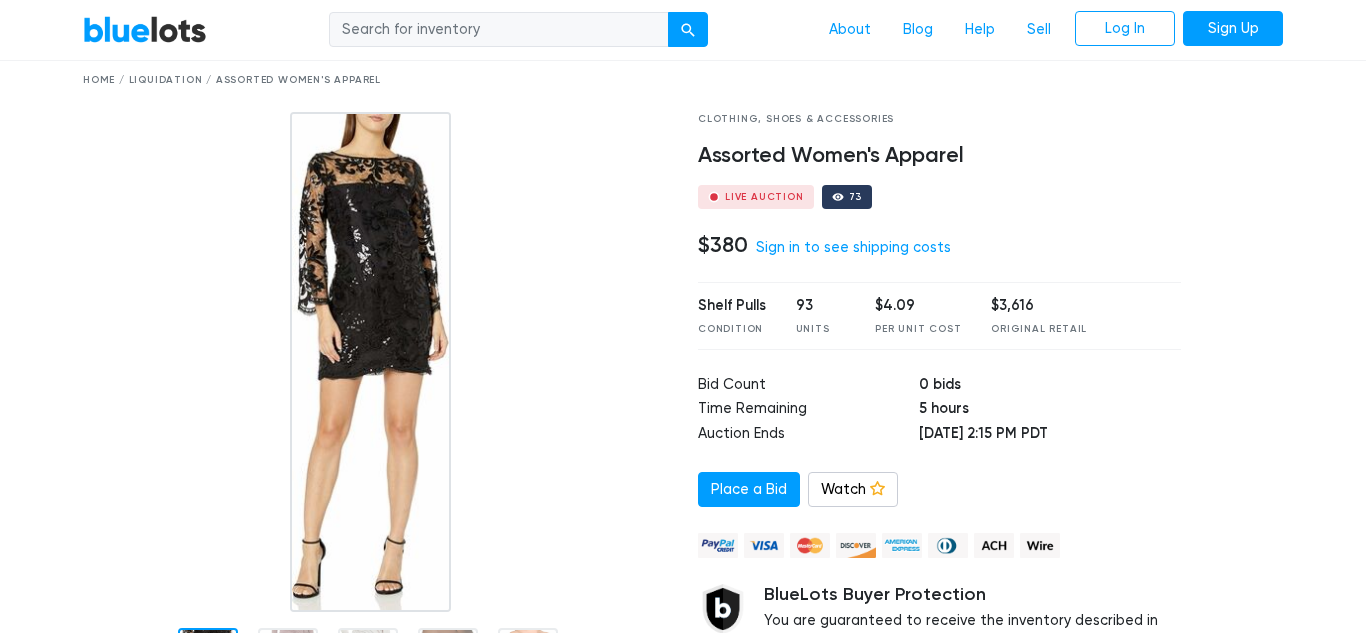 click at bounding box center (375, 362) 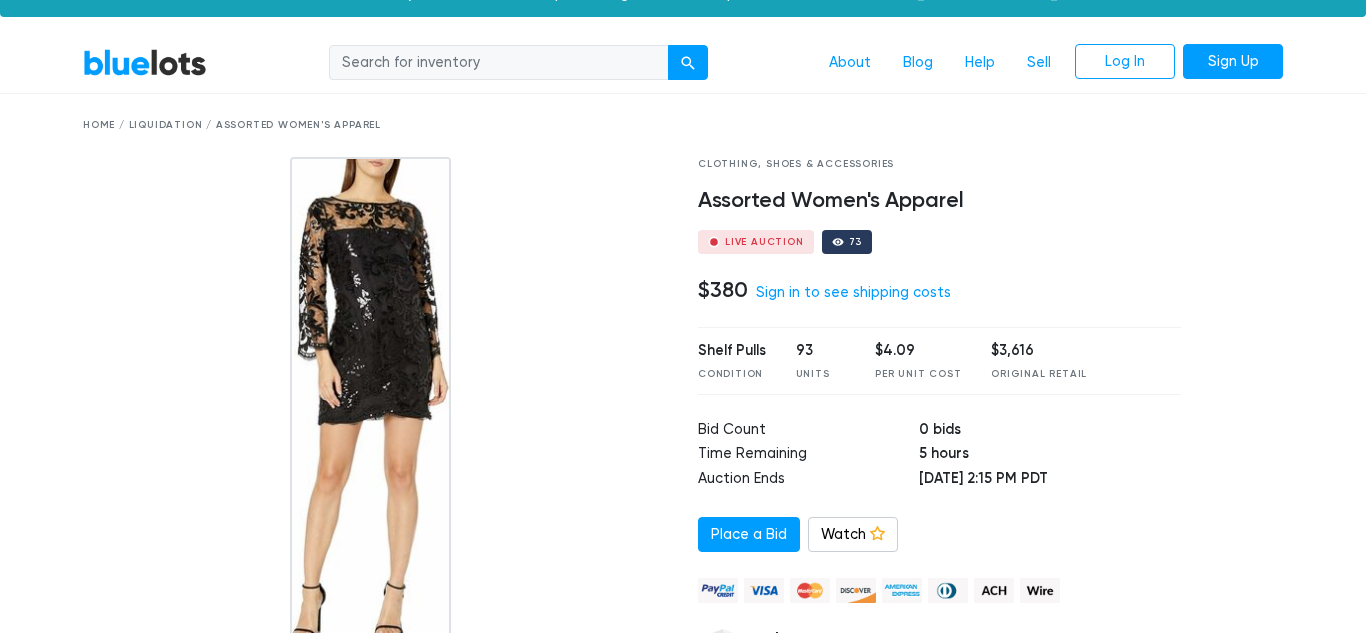 scroll, scrollTop: 28, scrollLeft: 0, axis: vertical 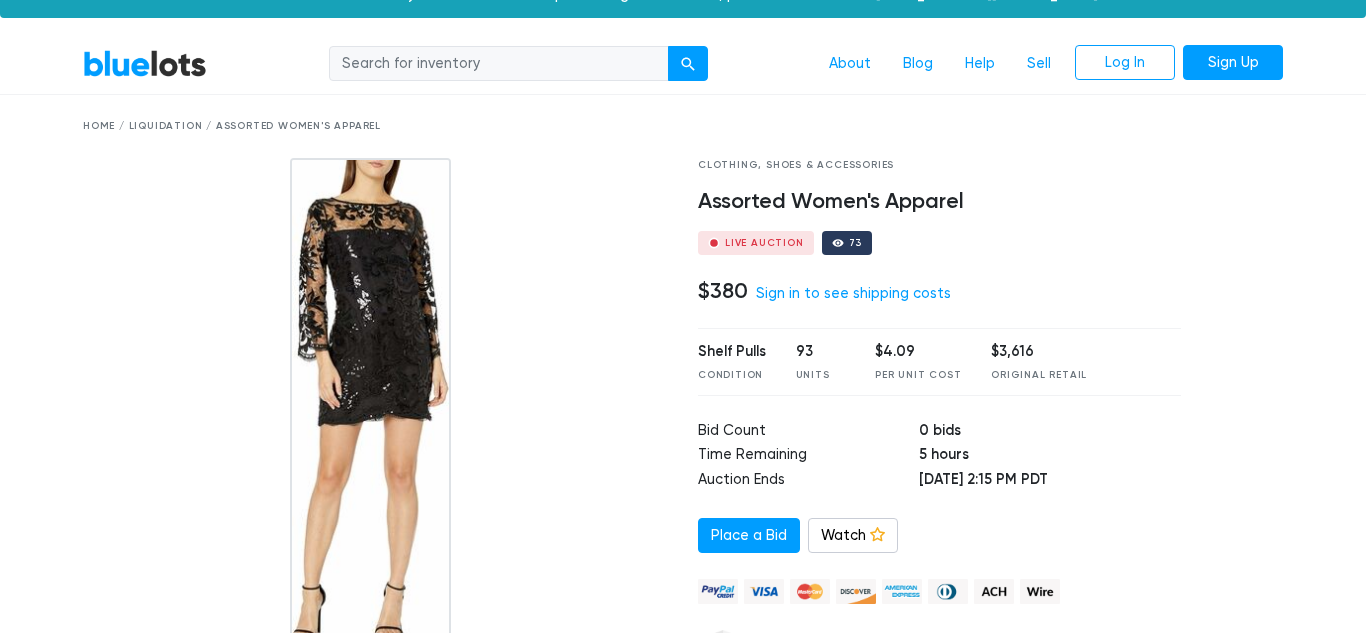 click at bounding box center [375, 408] 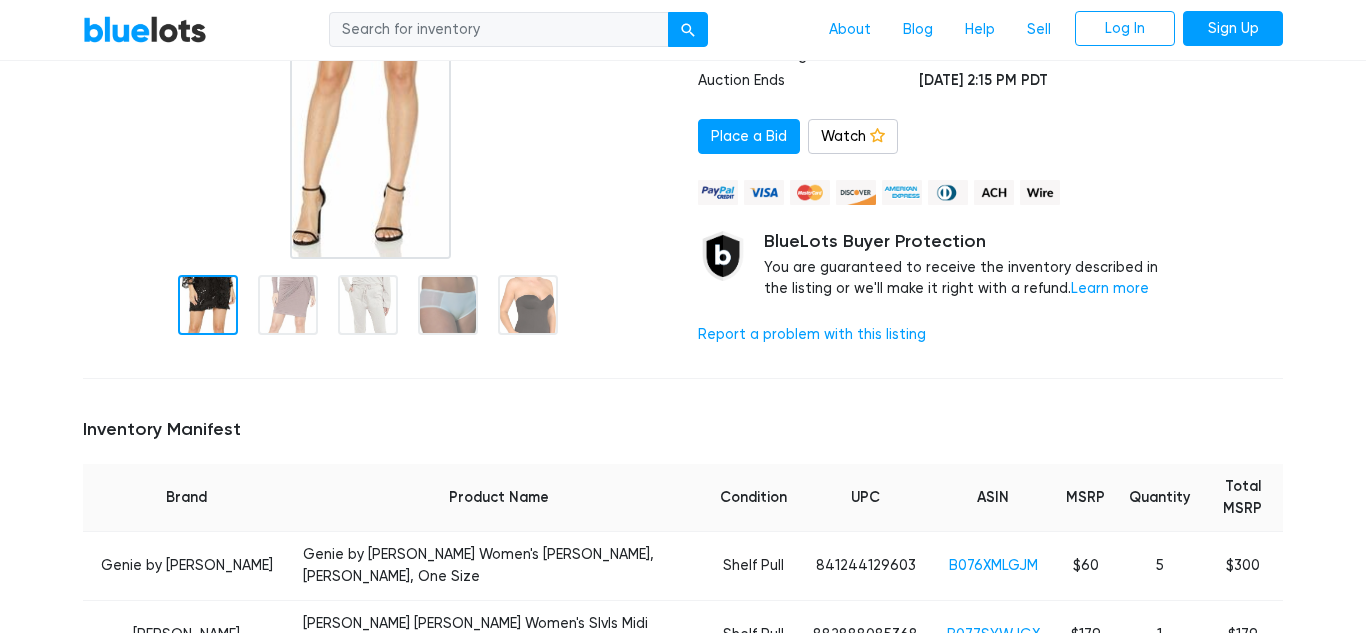 scroll, scrollTop: 445, scrollLeft: 0, axis: vertical 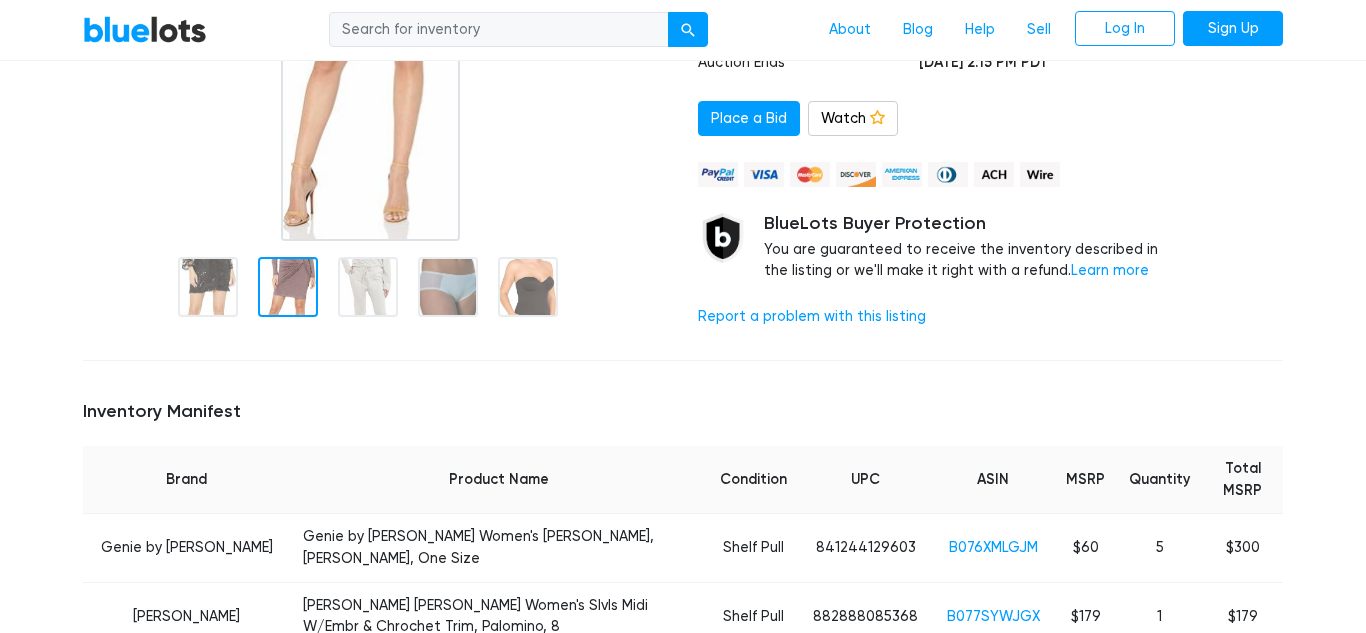 click at bounding box center [288, 287] 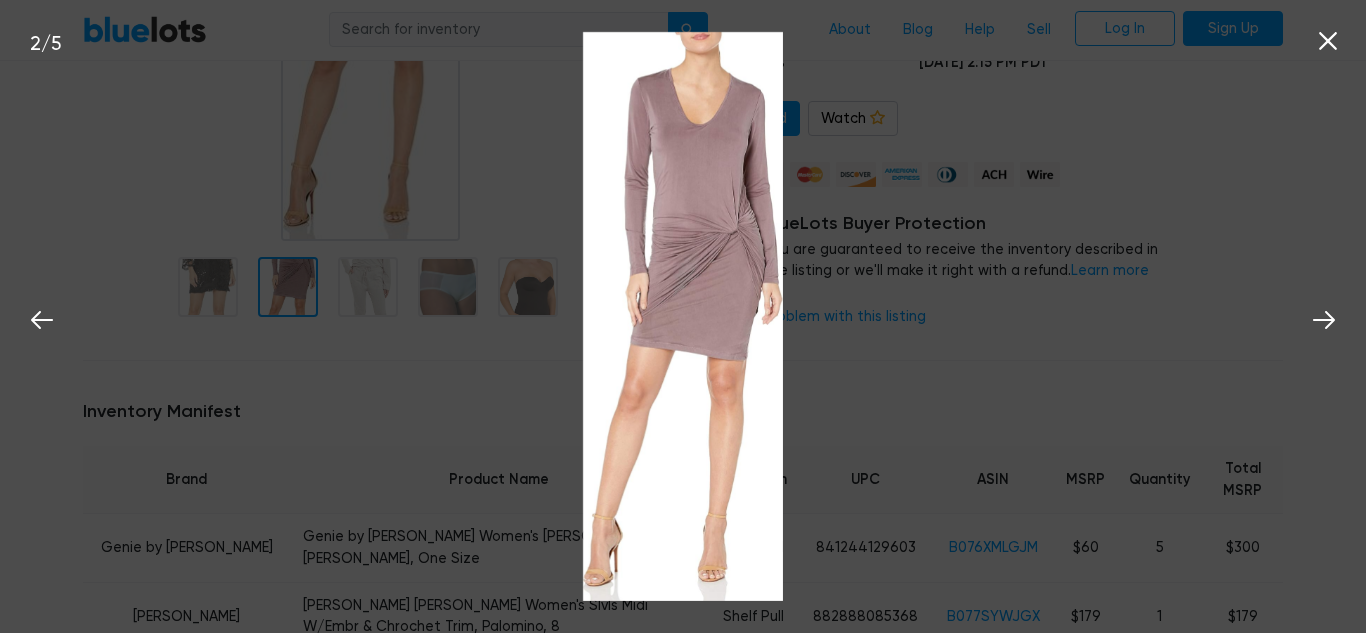 click on "2 / 5" at bounding box center (683, 316) 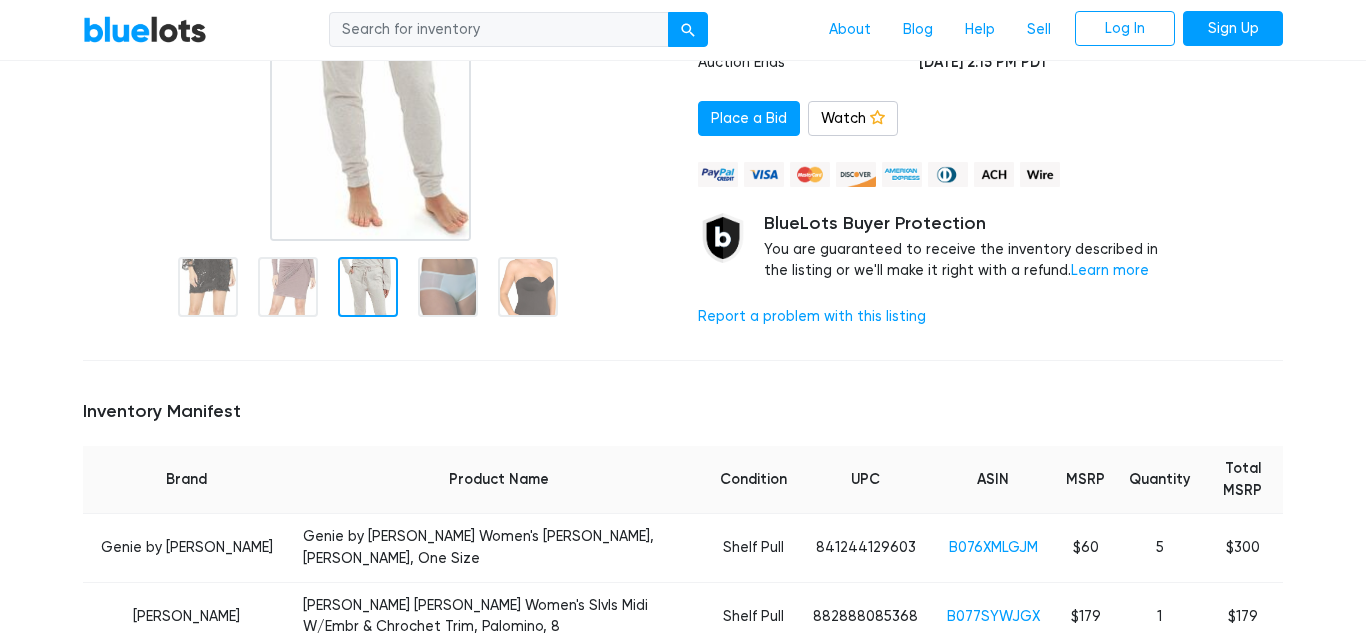 click at bounding box center (368, 287) 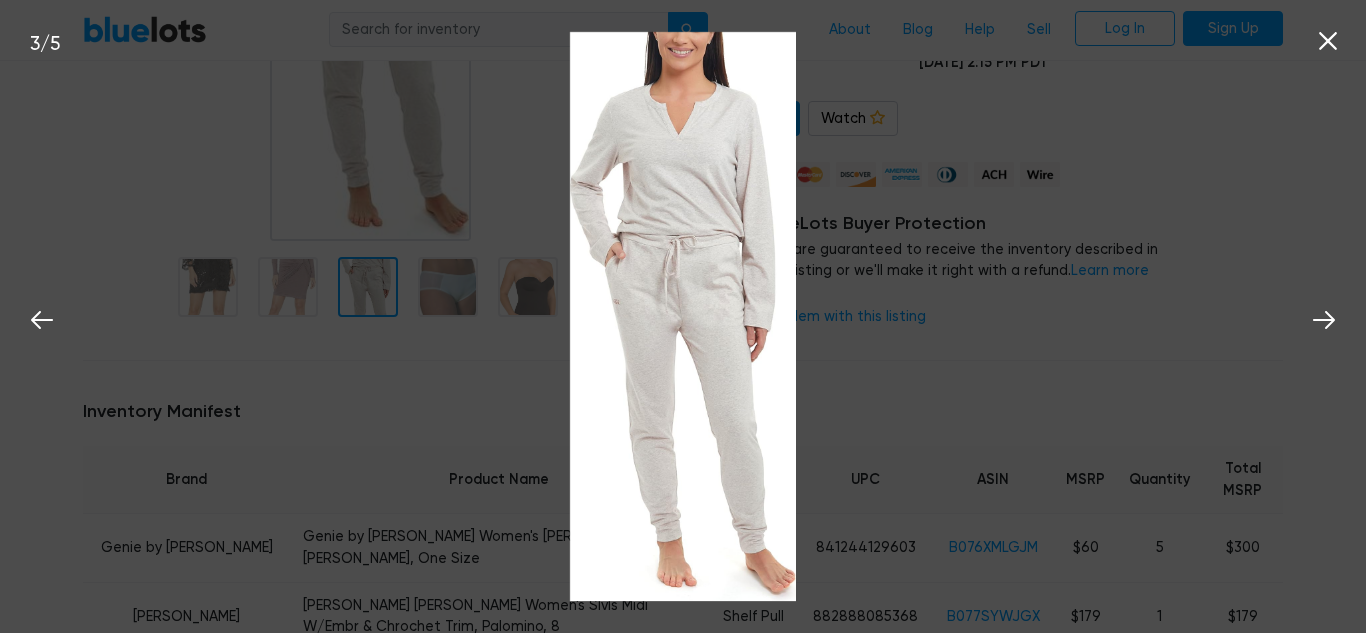 click on "3 / 5" at bounding box center (683, 316) 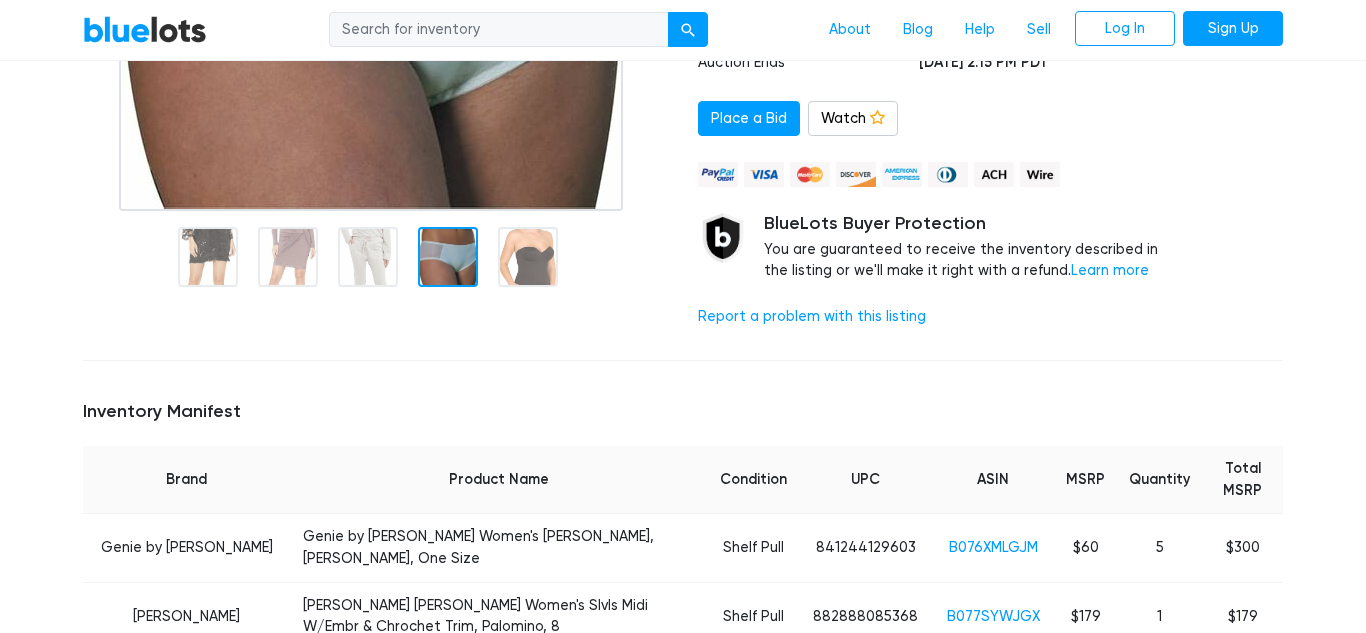 click at bounding box center (448, 257) 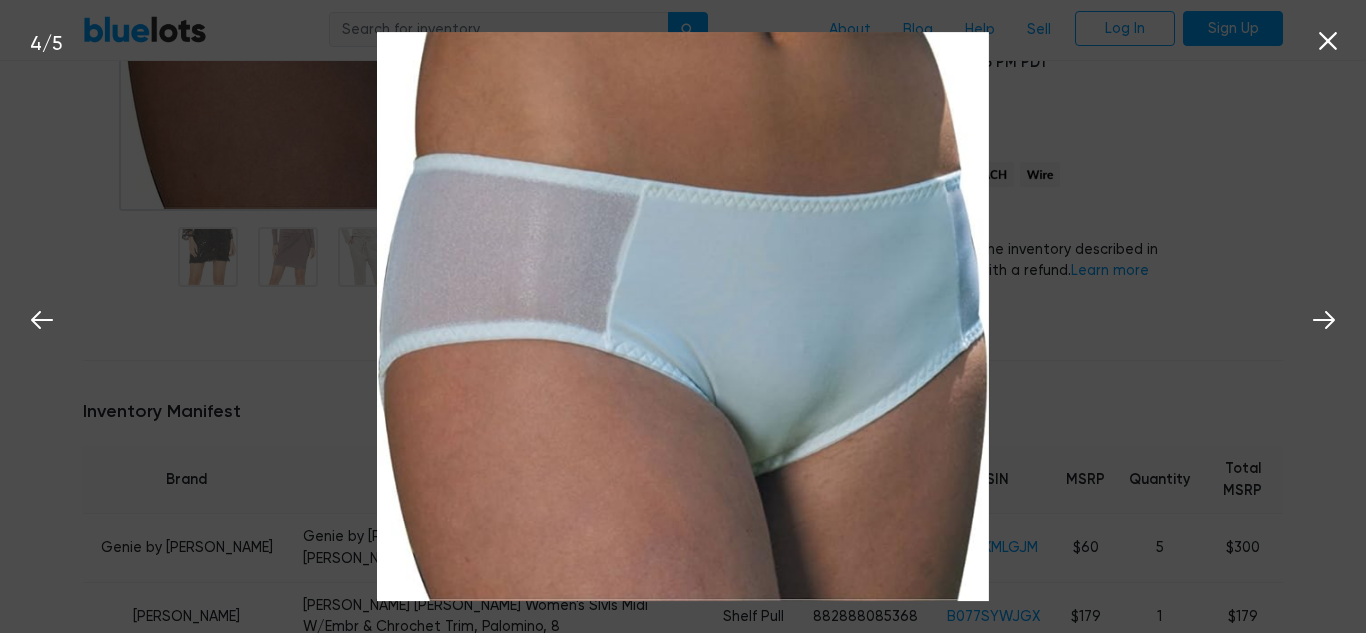 click at bounding box center (682, 317) 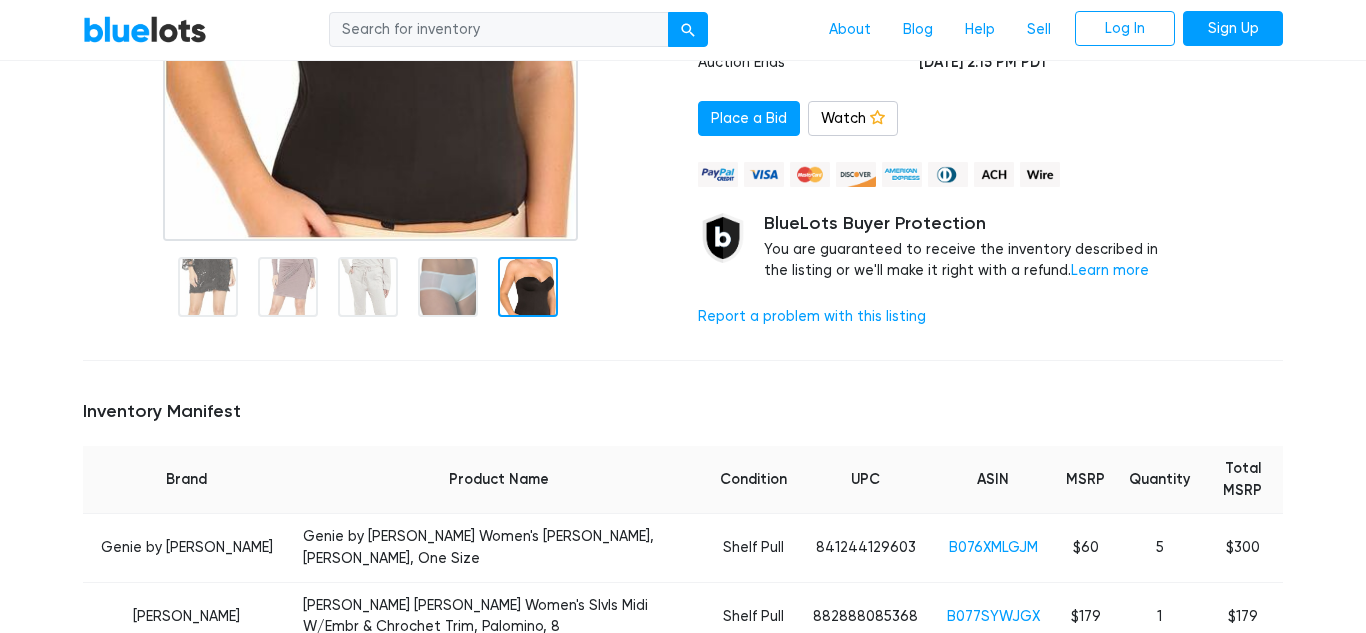 click at bounding box center [528, 287] 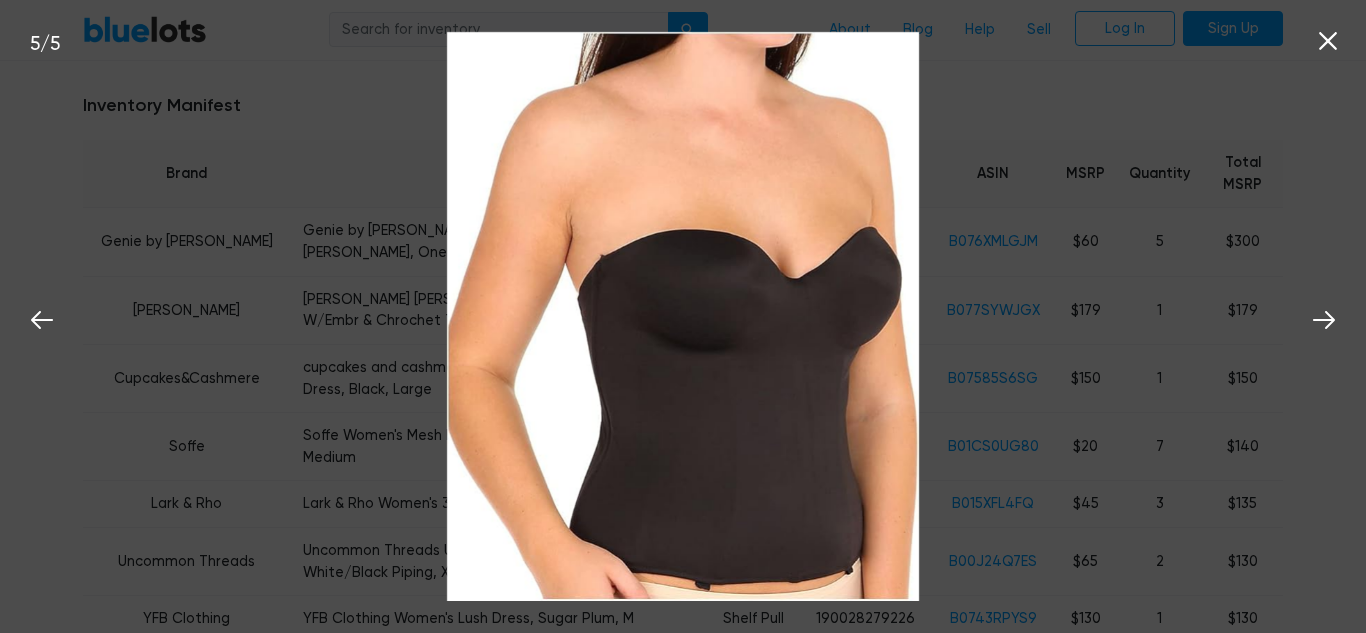 scroll, scrollTop: 754, scrollLeft: 0, axis: vertical 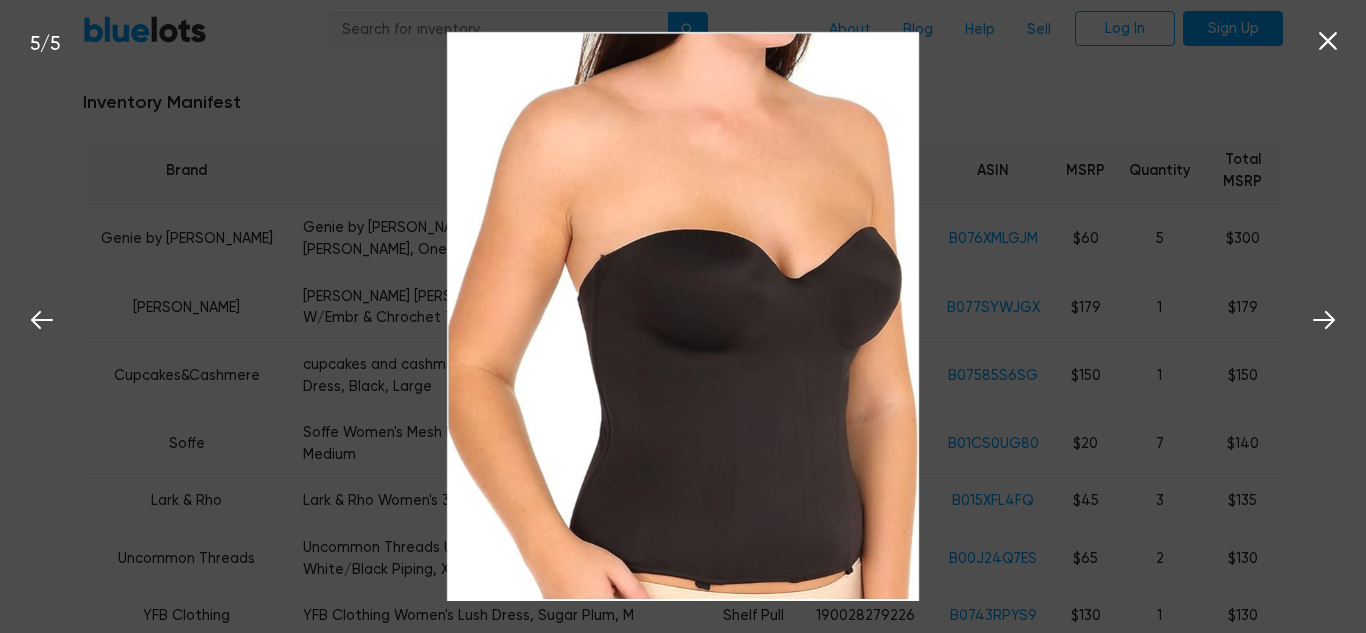 click 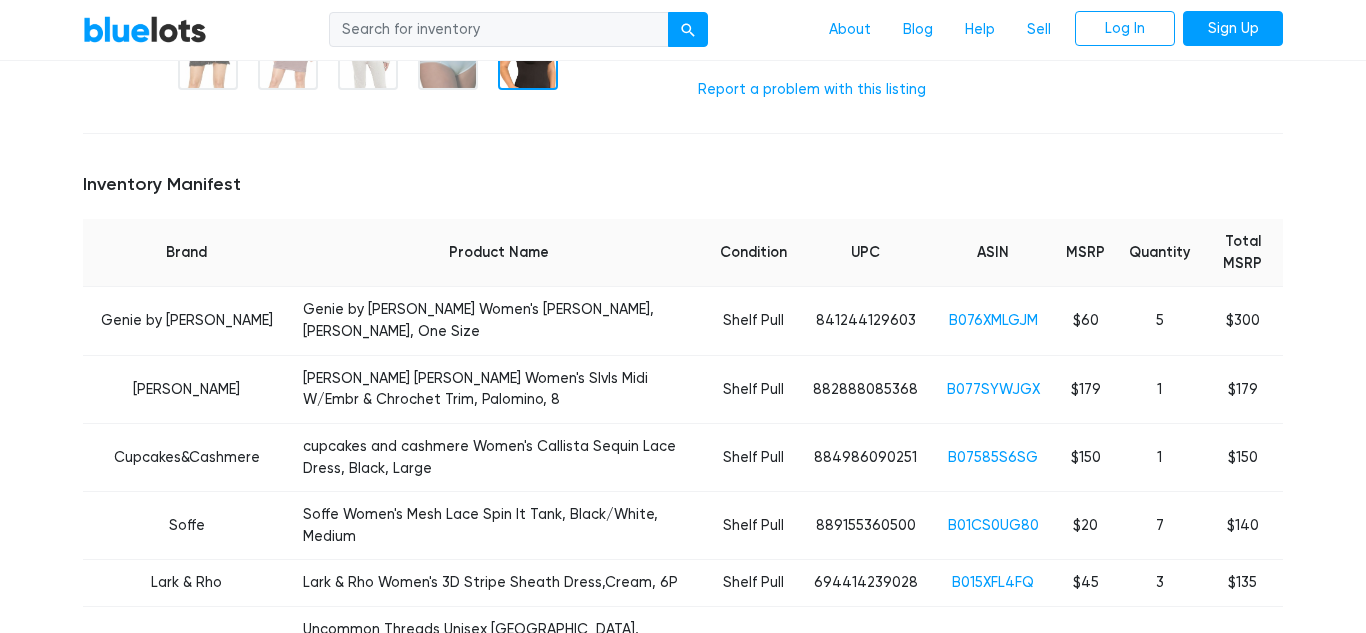 scroll, scrollTop: 674, scrollLeft: 0, axis: vertical 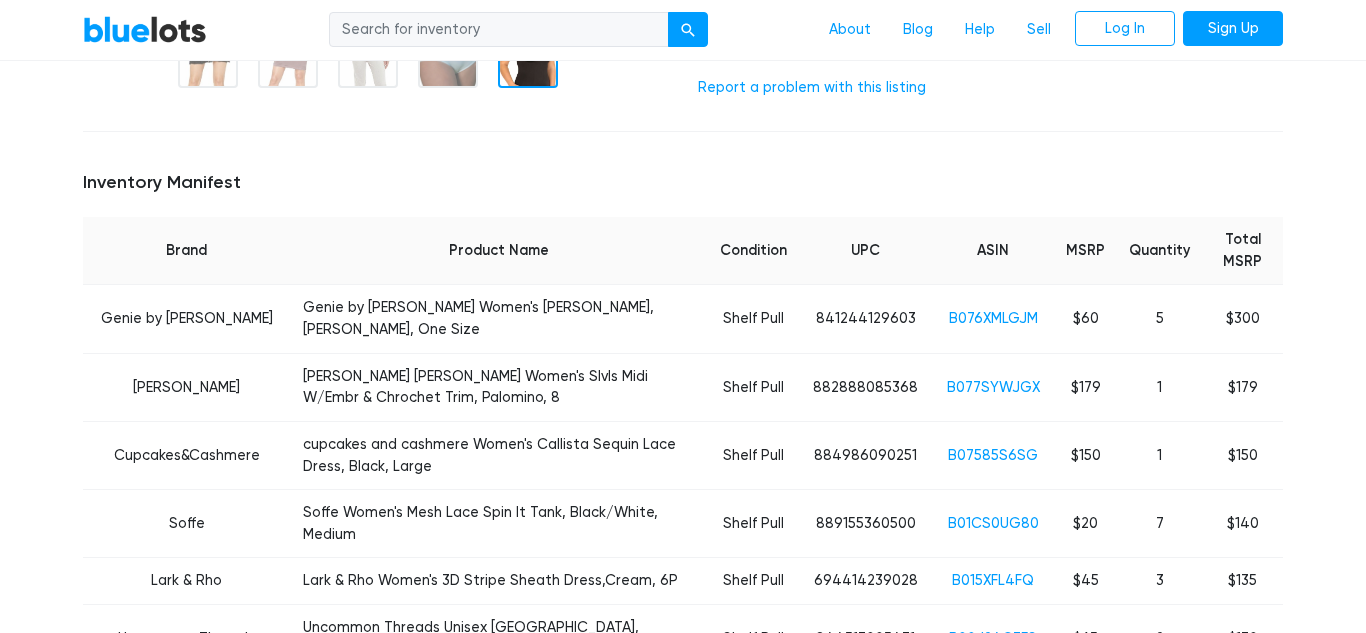 click on "Shelf Pull" at bounding box center (753, 524) 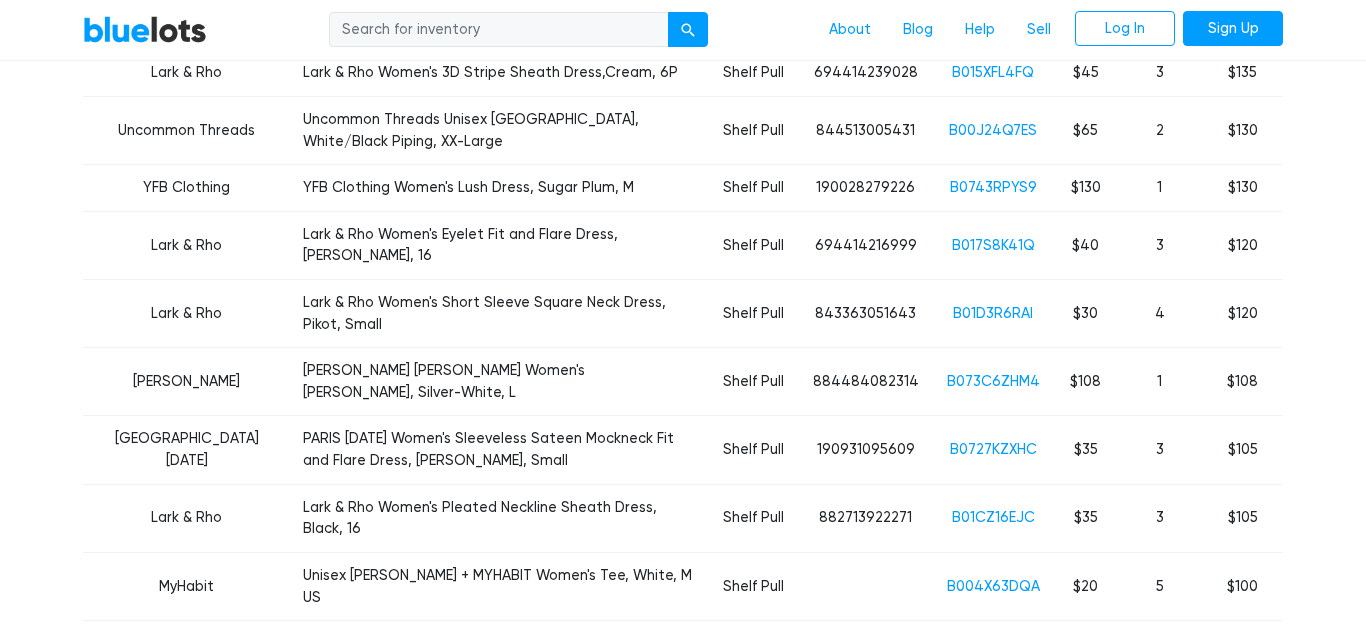 scroll, scrollTop: 1186, scrollLeft: 0, axis: vertical 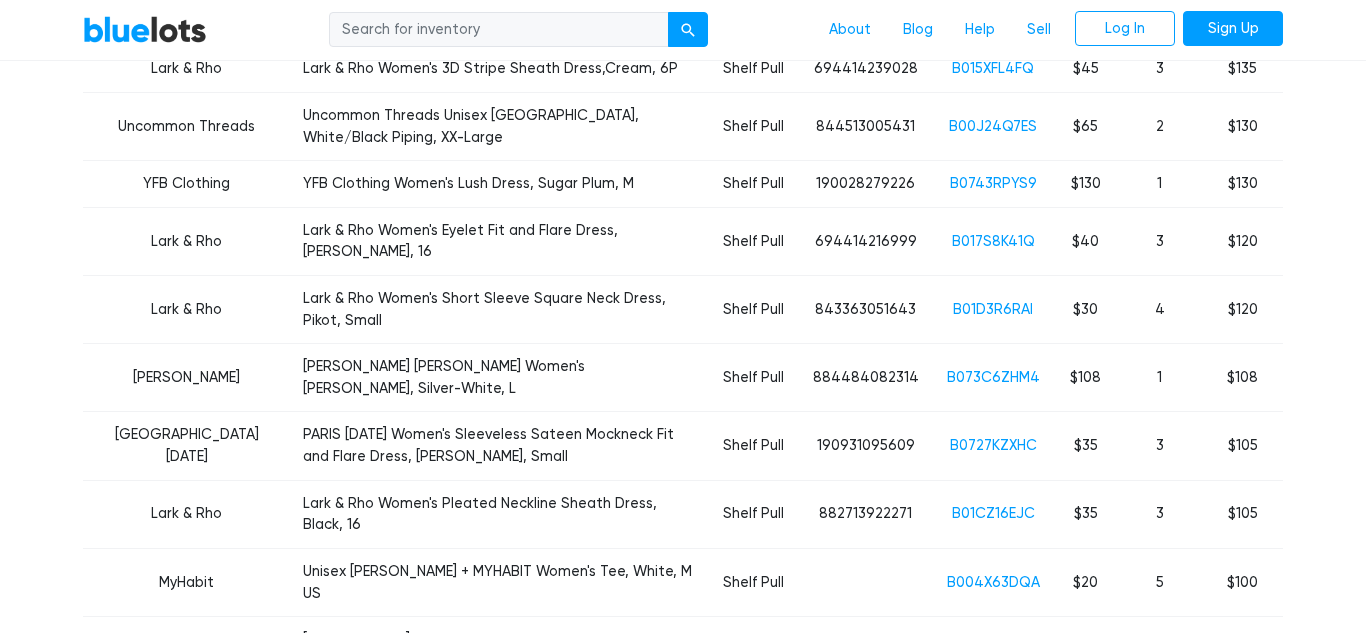 click on "Shelf Pull" at bounding box center (753, 582) 